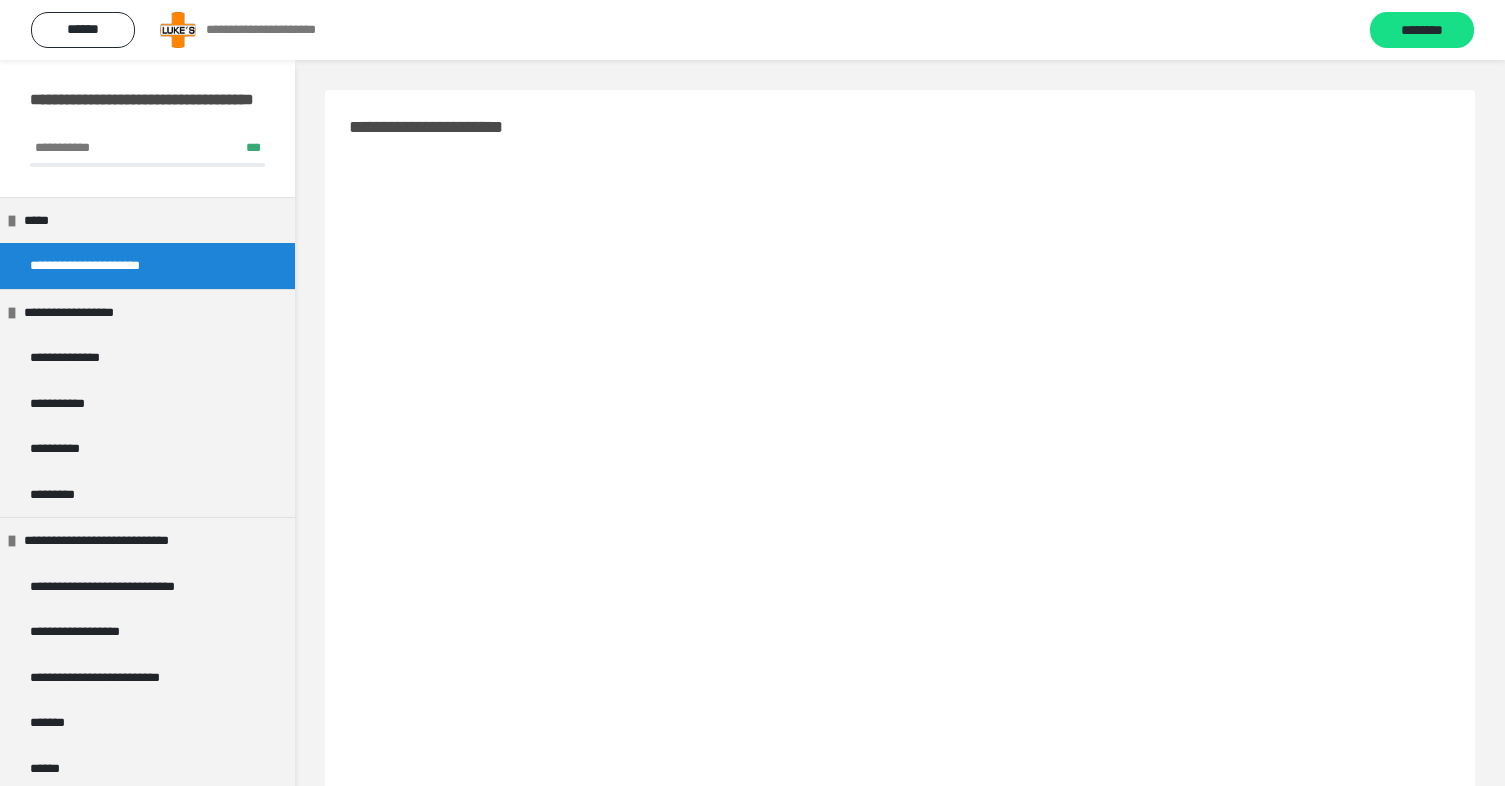 scroll, scrollTop: 45, scrollLeft: 0, axis: vertical 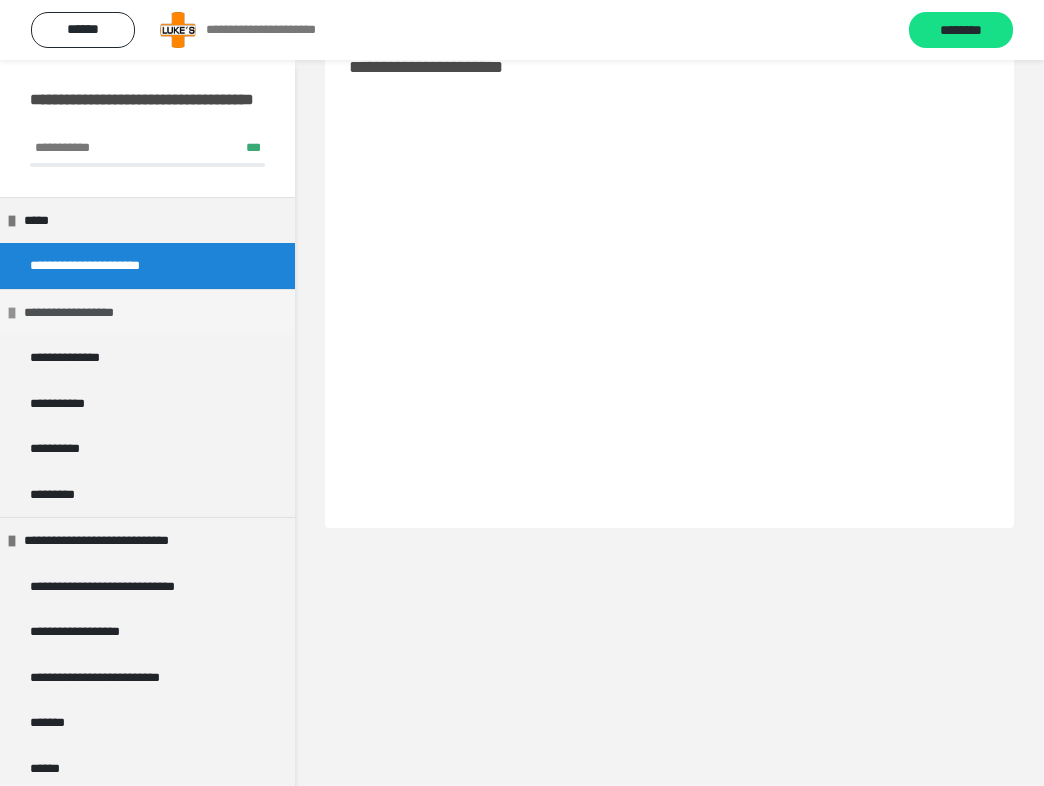 click on "**********" at bounding box center [78, 313] 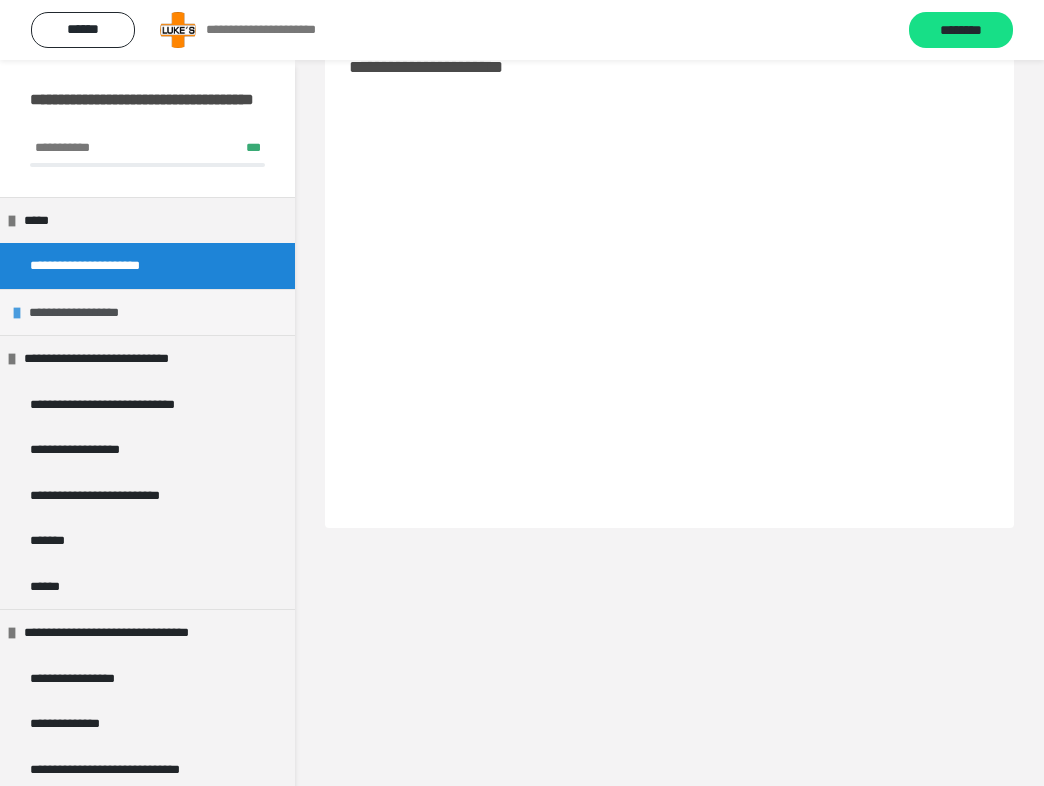 click on "**********" at bounding box center [83, 313] 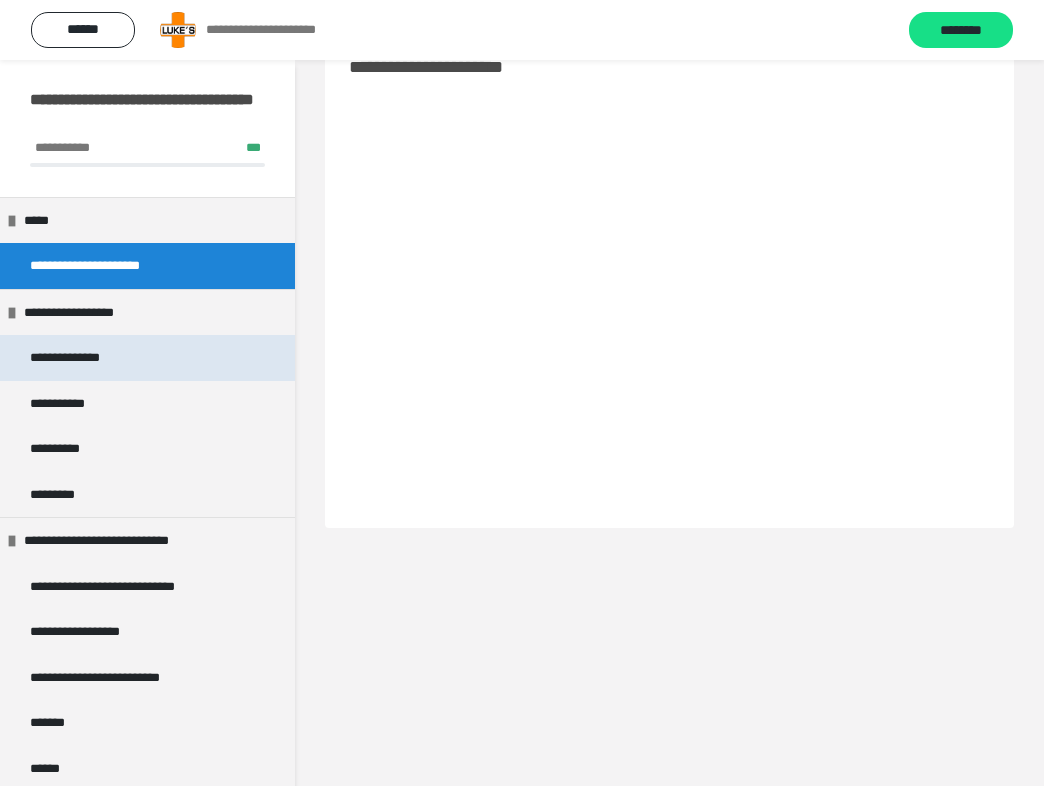 click on "**********" at bounding box center (89, 358) 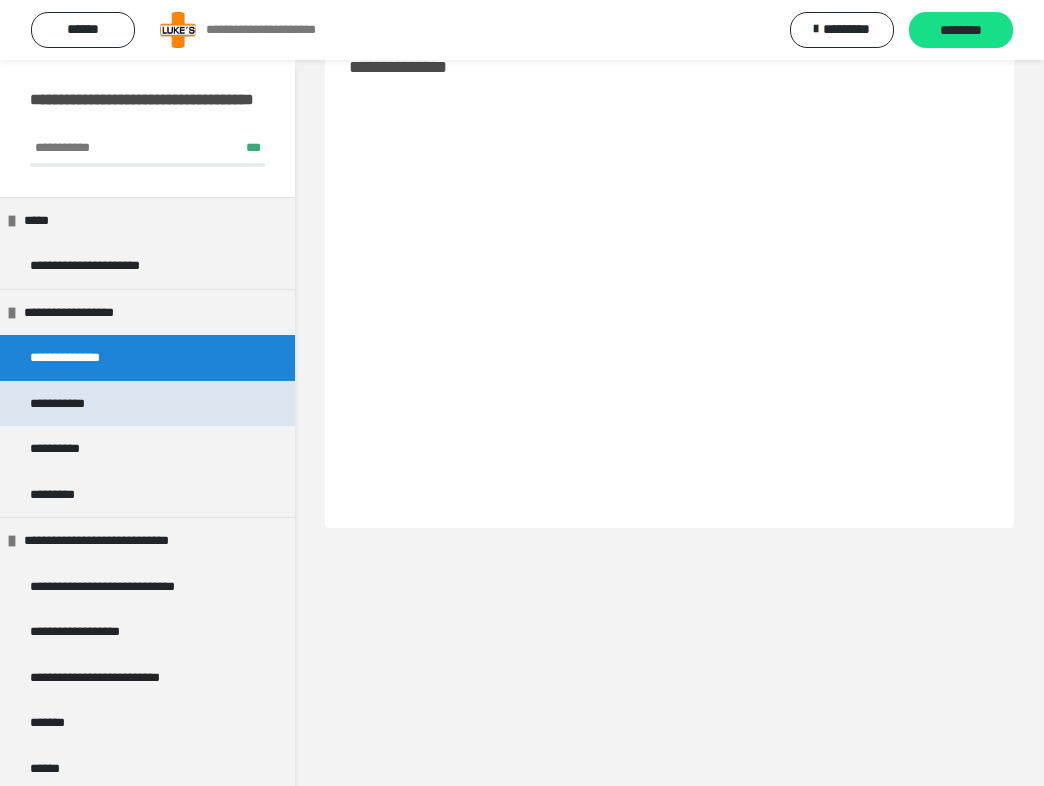 click on "**********" at bounding box center [147, 404] 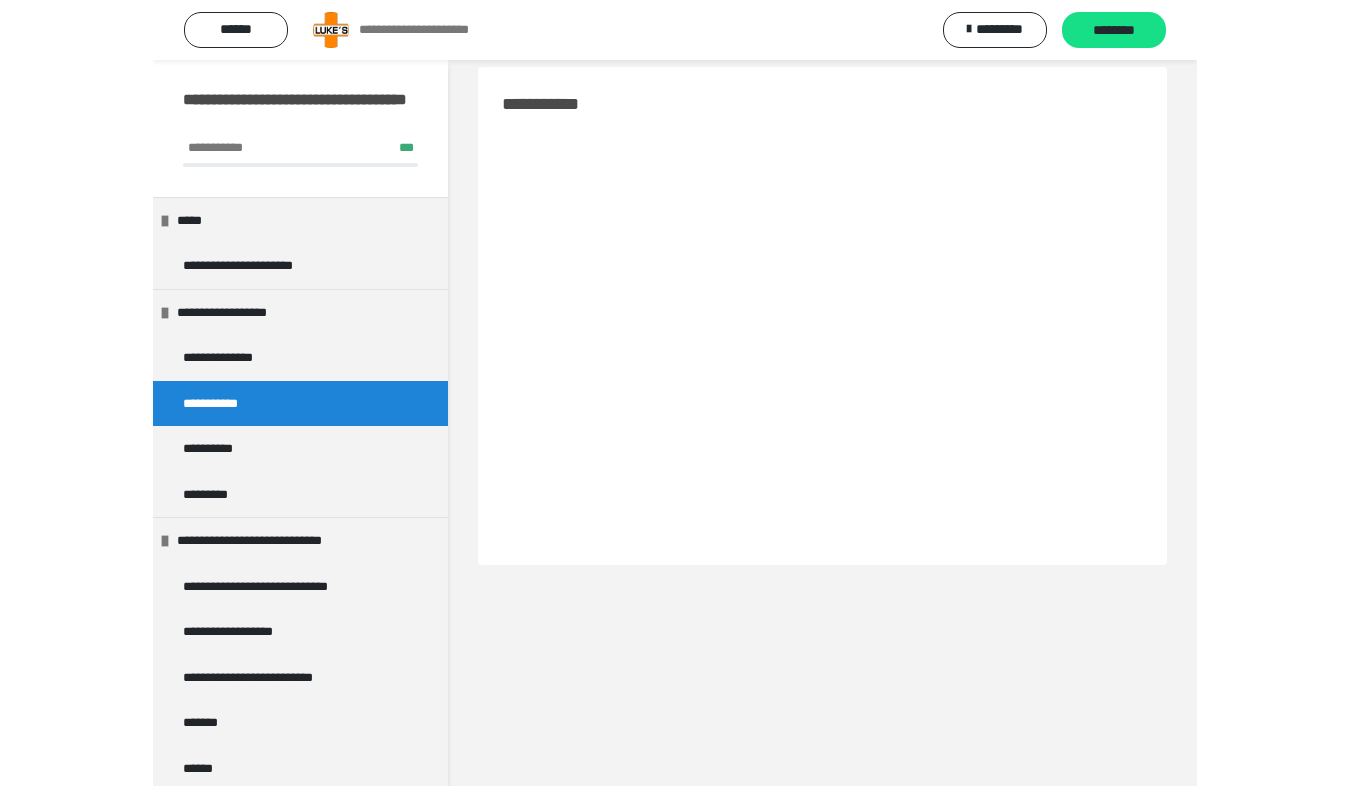 scroll, scrollTop: 0, scrollLeft: 0, axis: both 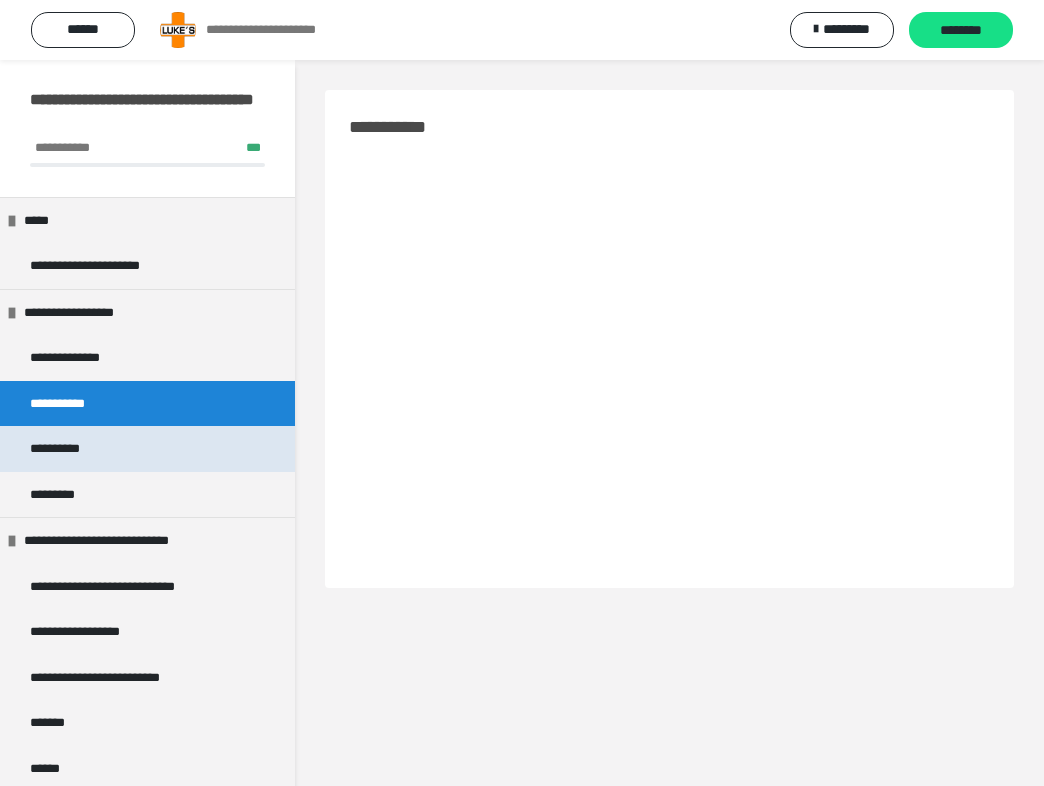 click on "**********" at bounding box center (147, 449) 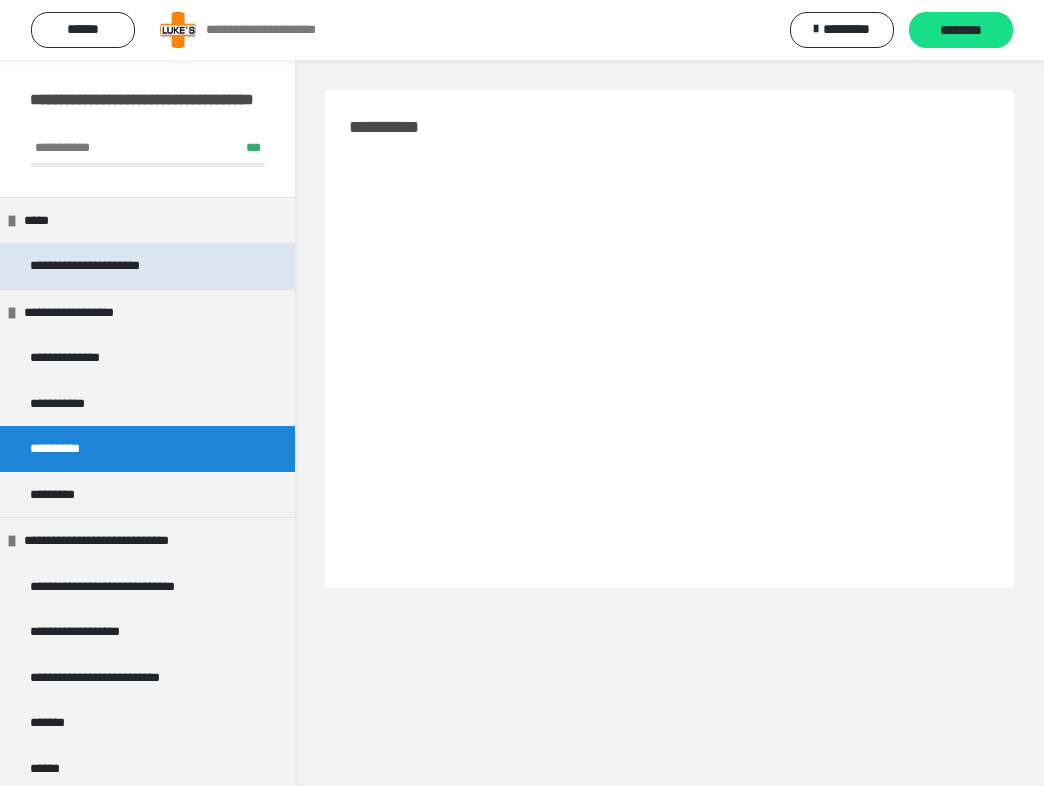 click on "**********" at bounding box center [147, 266] 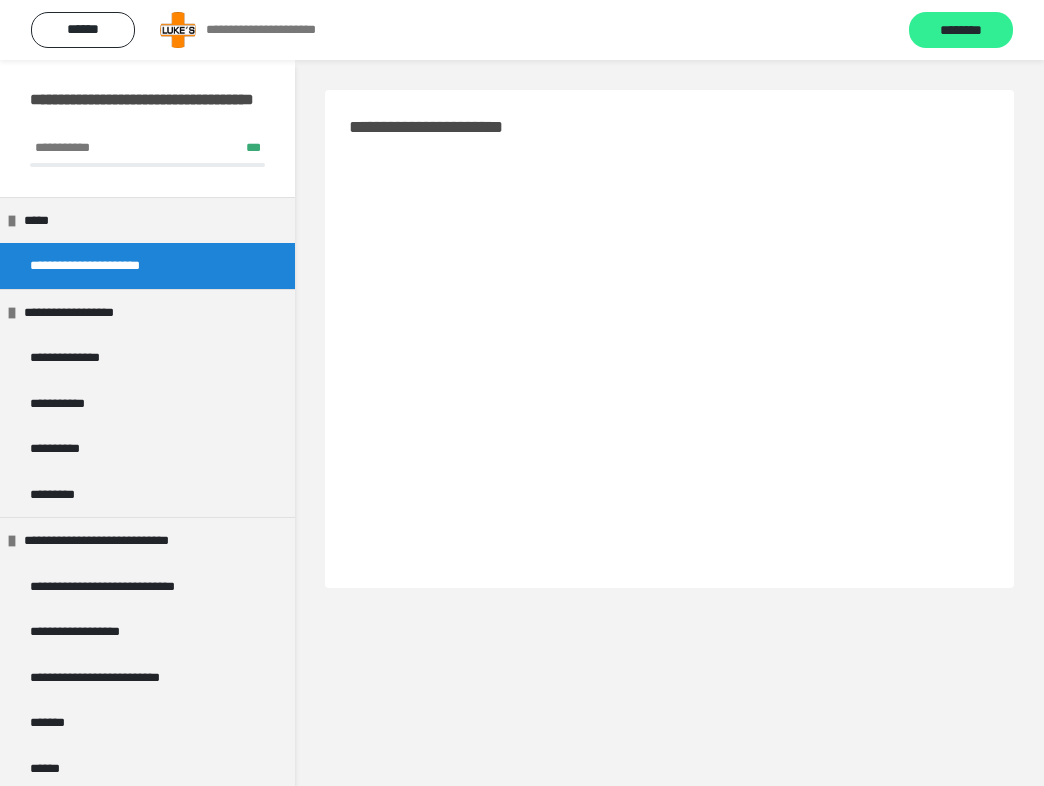click on "********" at bounding box center [961, 31] 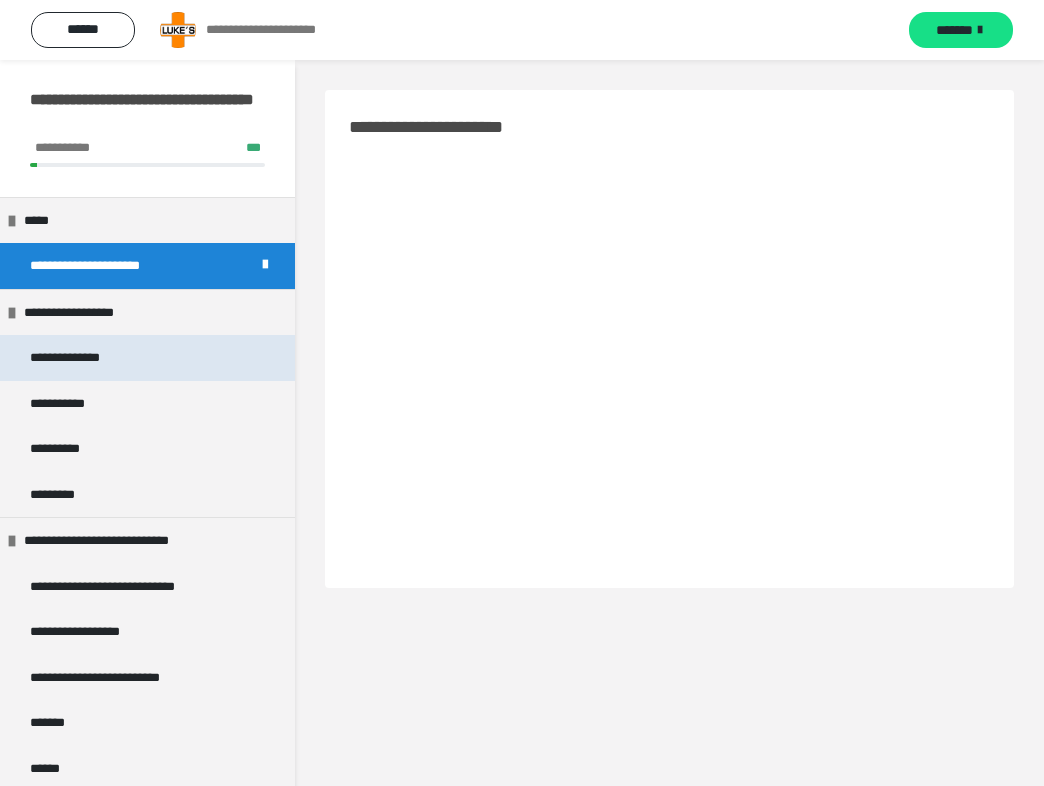 click on "**********" at bounding box center [147, 358] 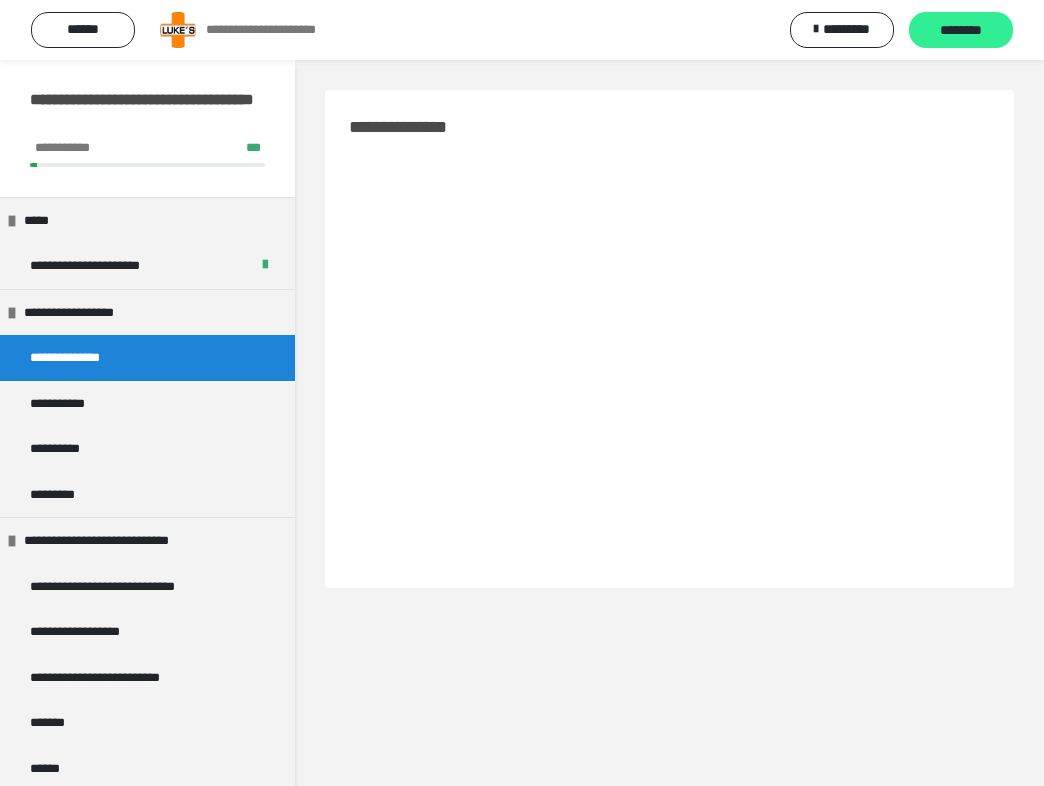 click on "********" at bounding box center [961, 31] 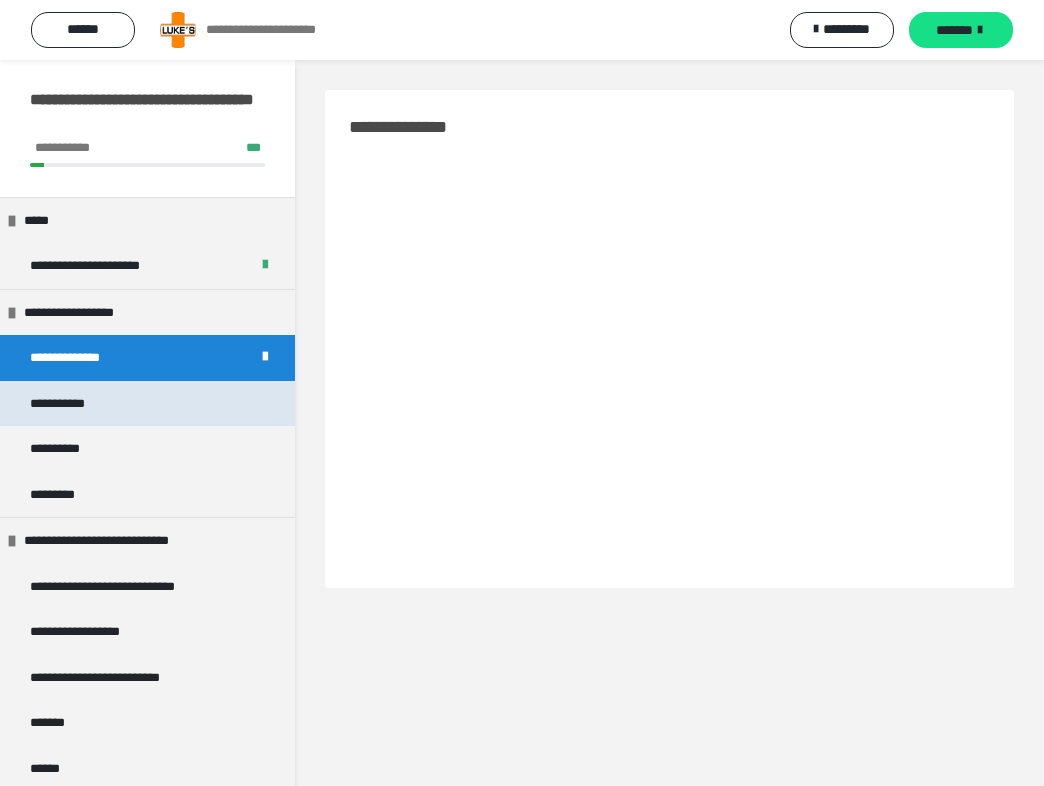 click on "**********" at bounding box center (147, 404) 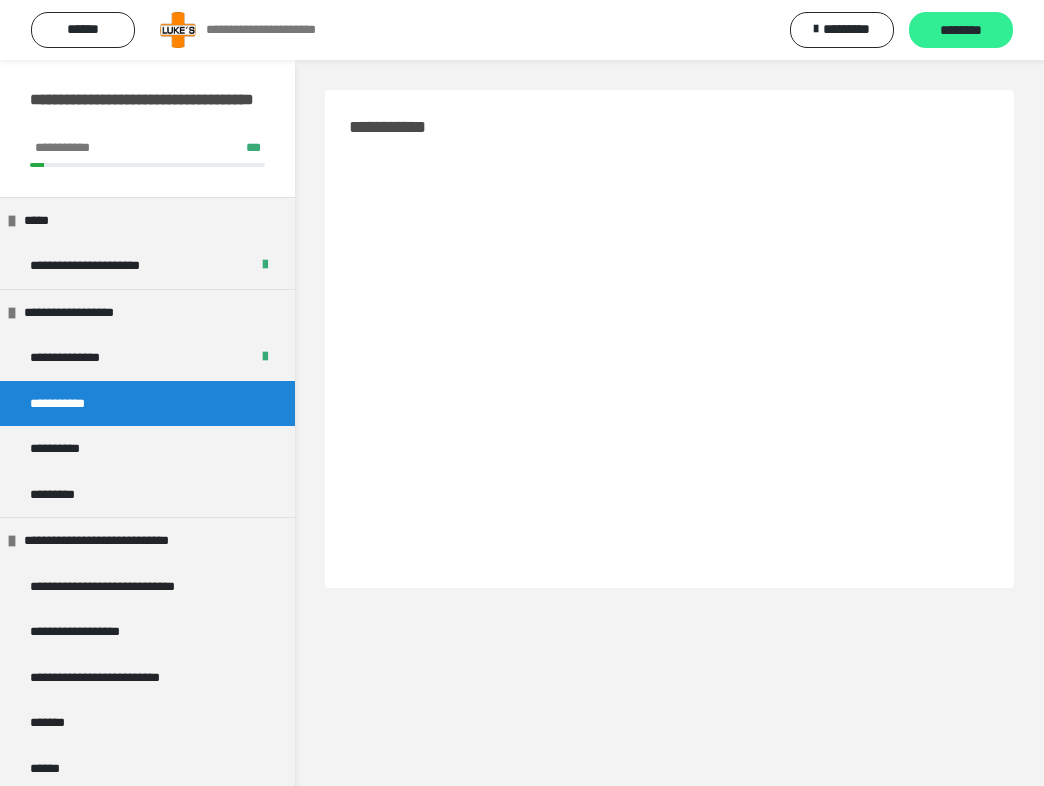 click on "********" at bounding box center (961, 31) 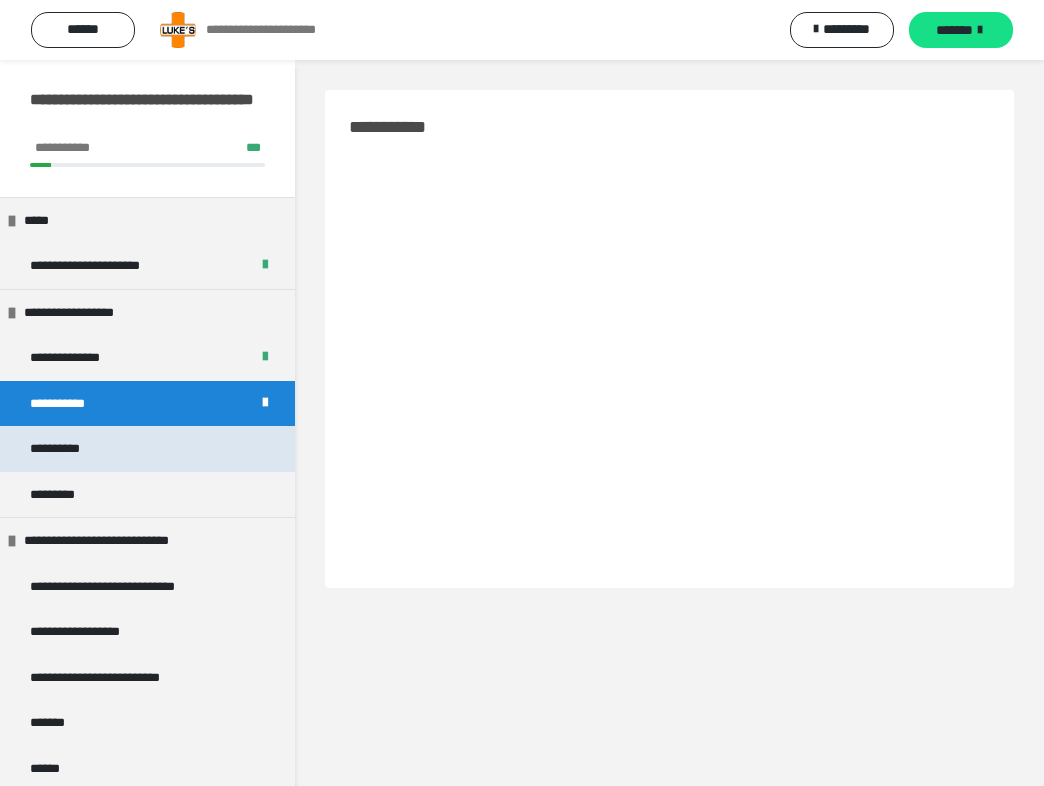 click on "**********" at bounding box center (147, 449) 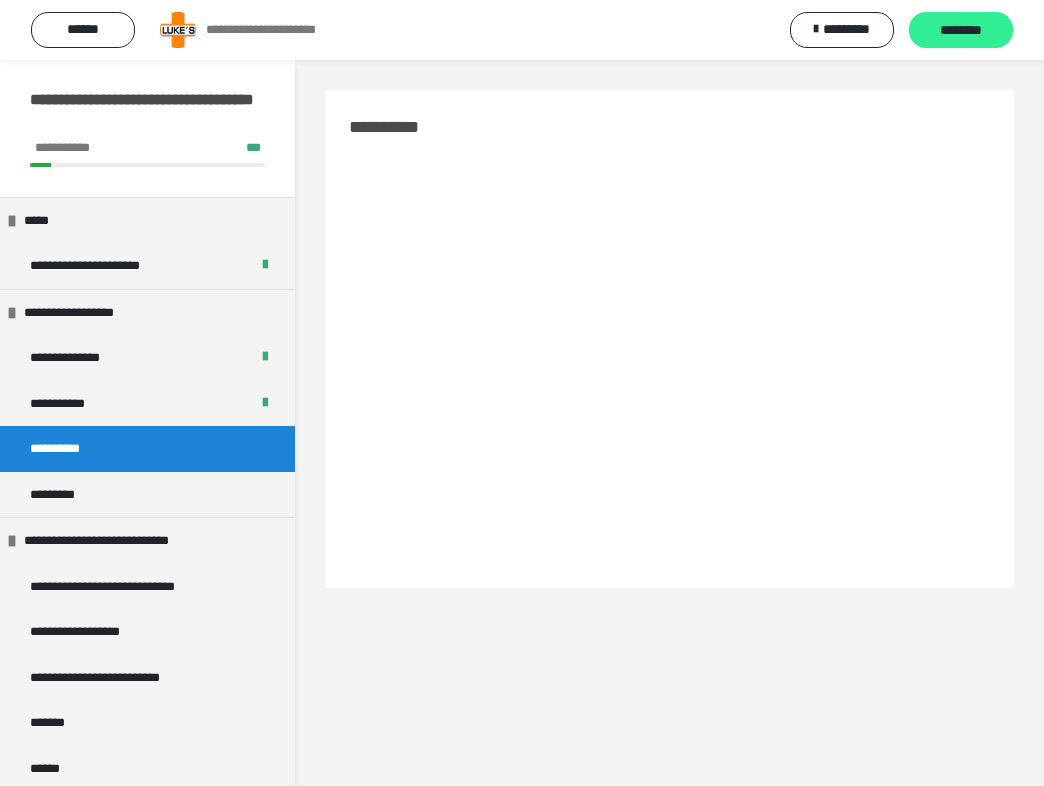 click on "********" at bounding box center (961, 31) 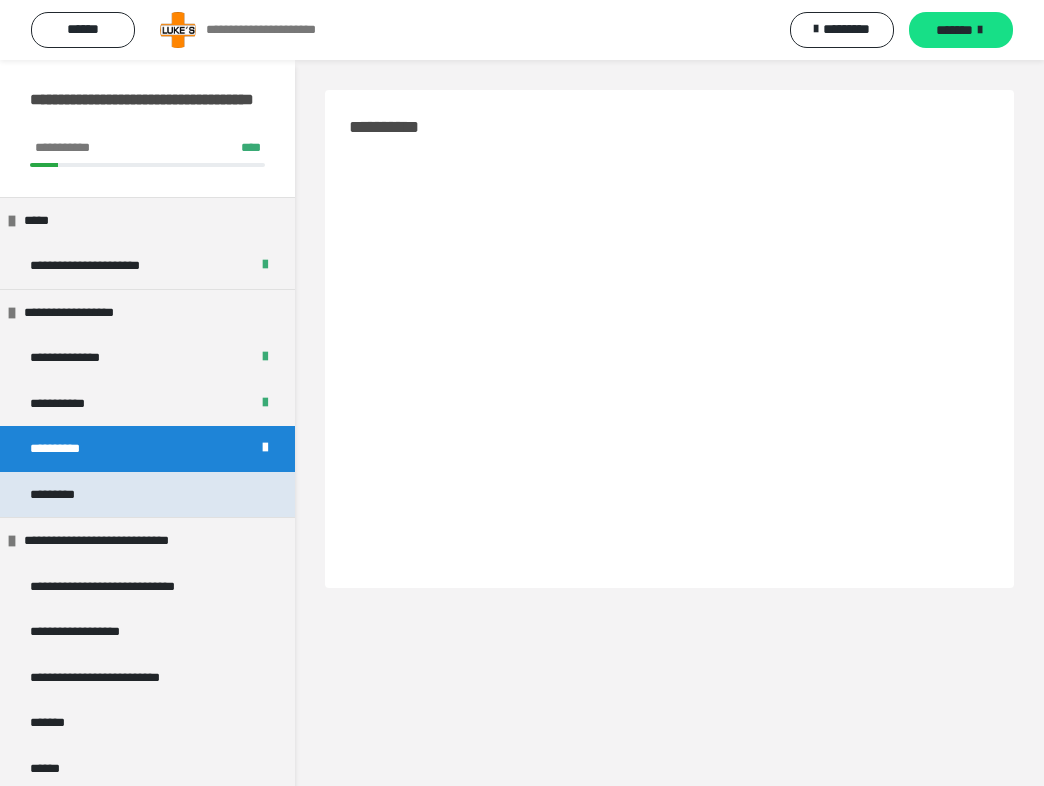 click on "*********" at bounding box center [147, 495] 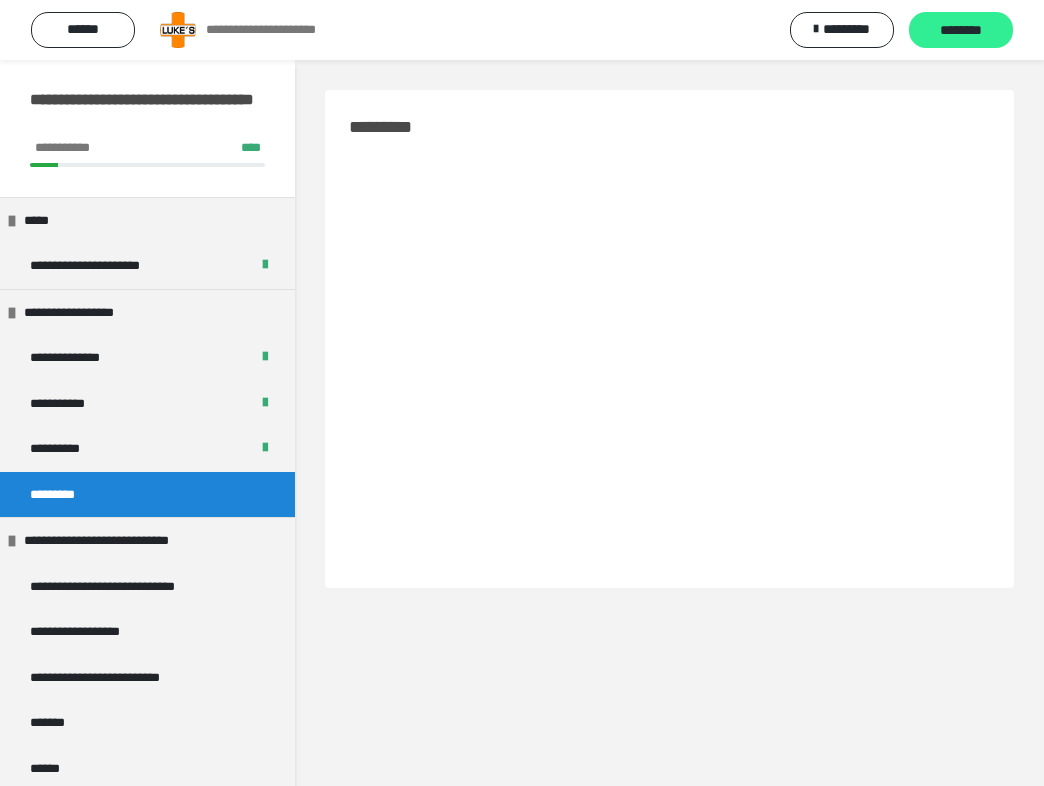 click on "********" at bounding box center (961, 30) 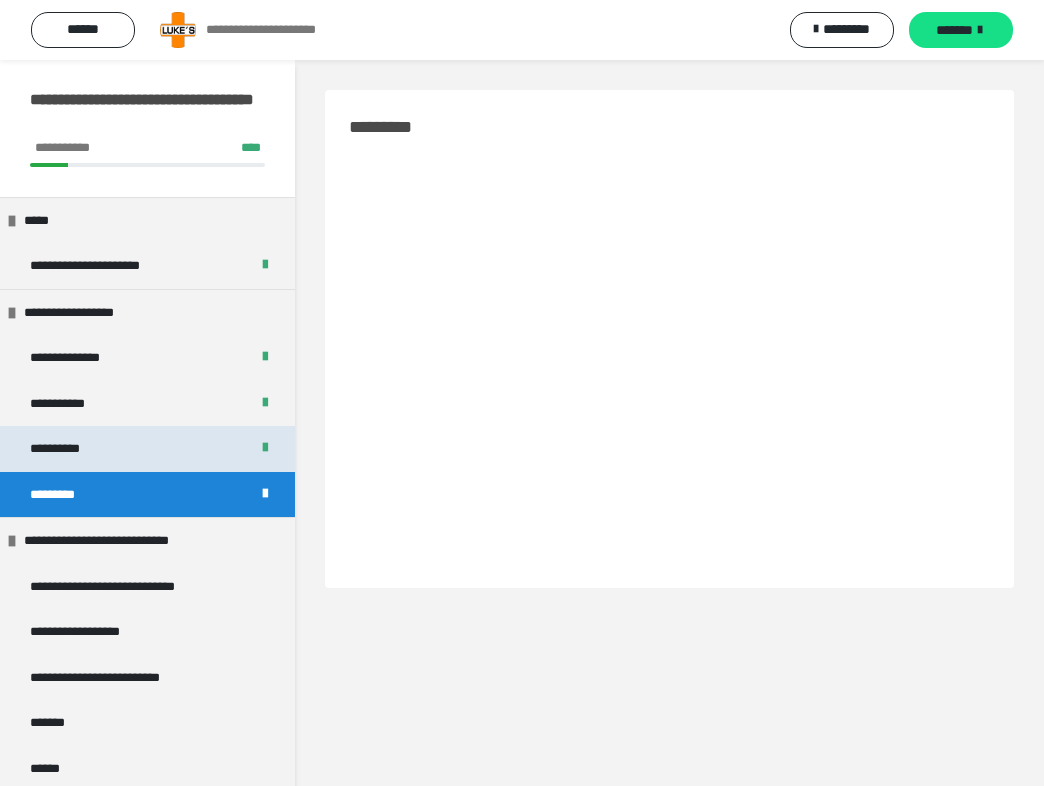click on "**********" at bounding box center (147, 449) 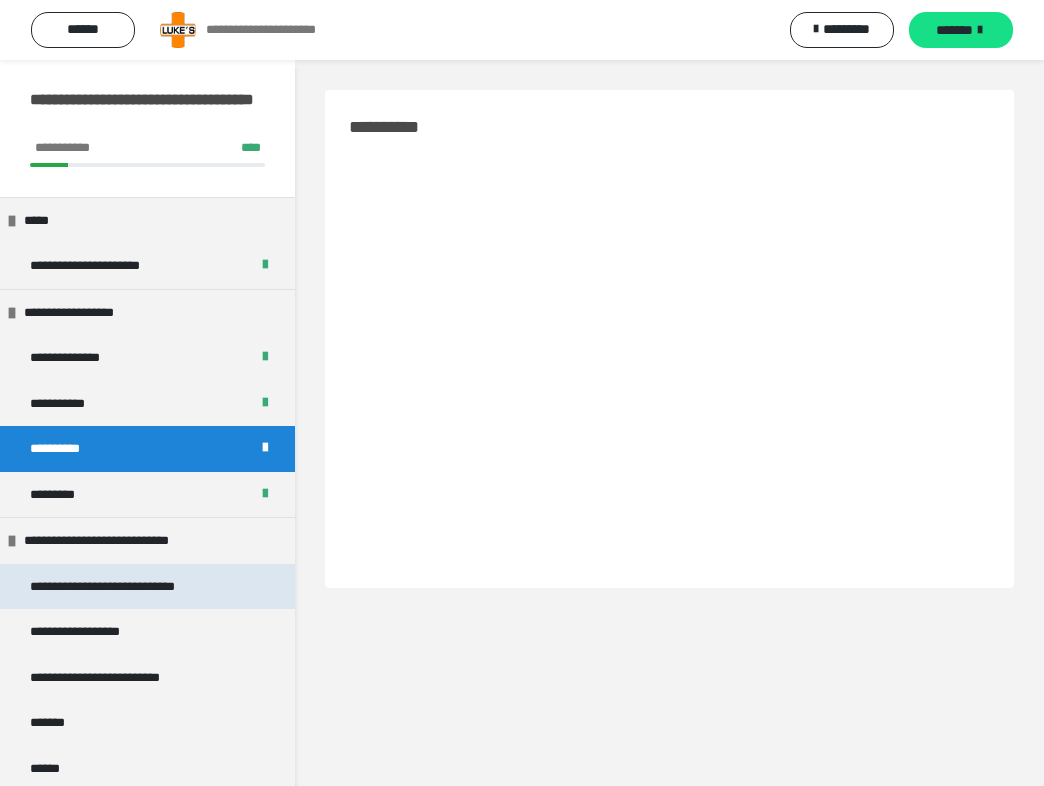 click on "**********" at bounding box center [129, 587] 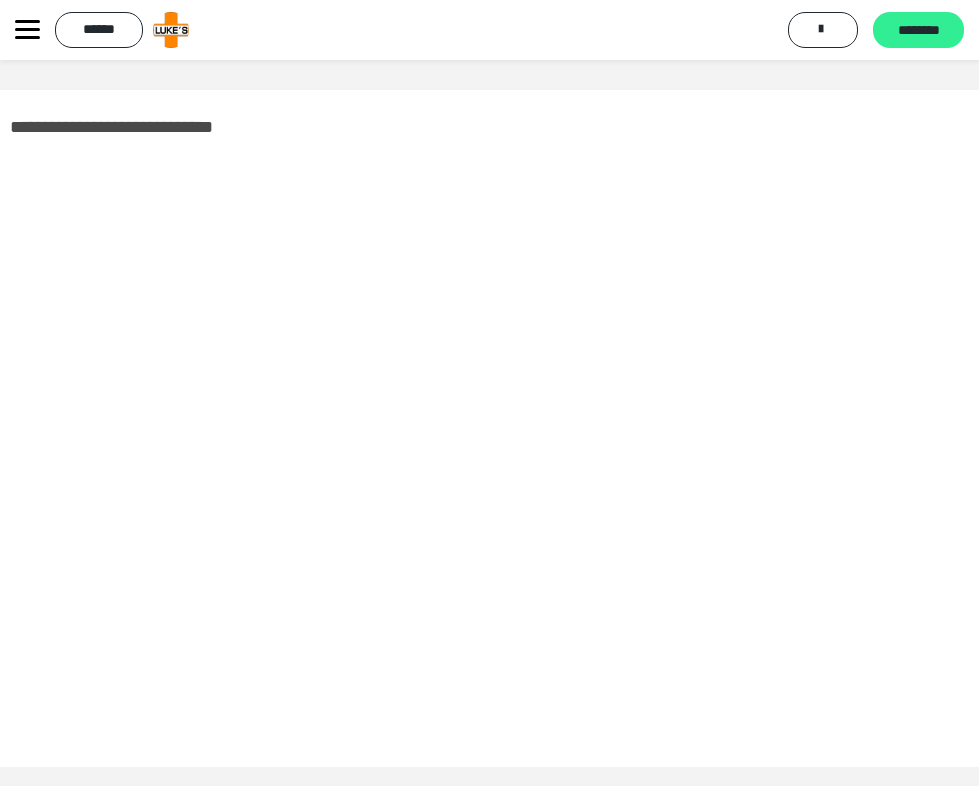 click on "********" at bounding box center [918, 31] 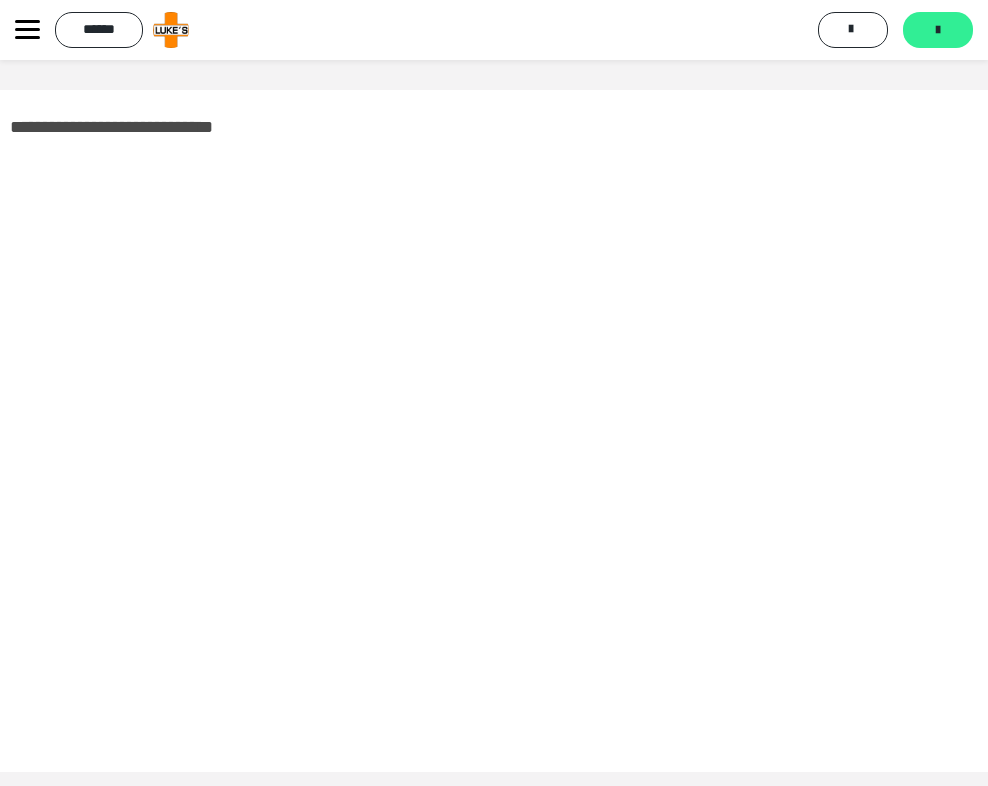 click on "*******" at bounding box center [938, 30] 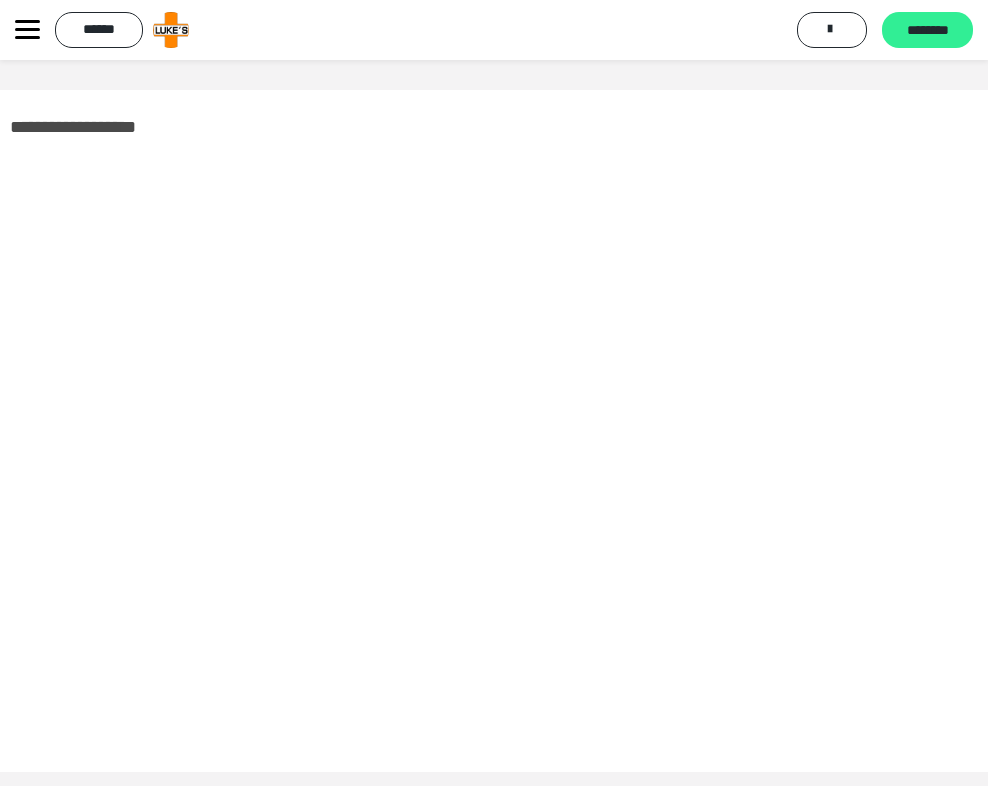 click on "********" at bounding box center [927, 31] 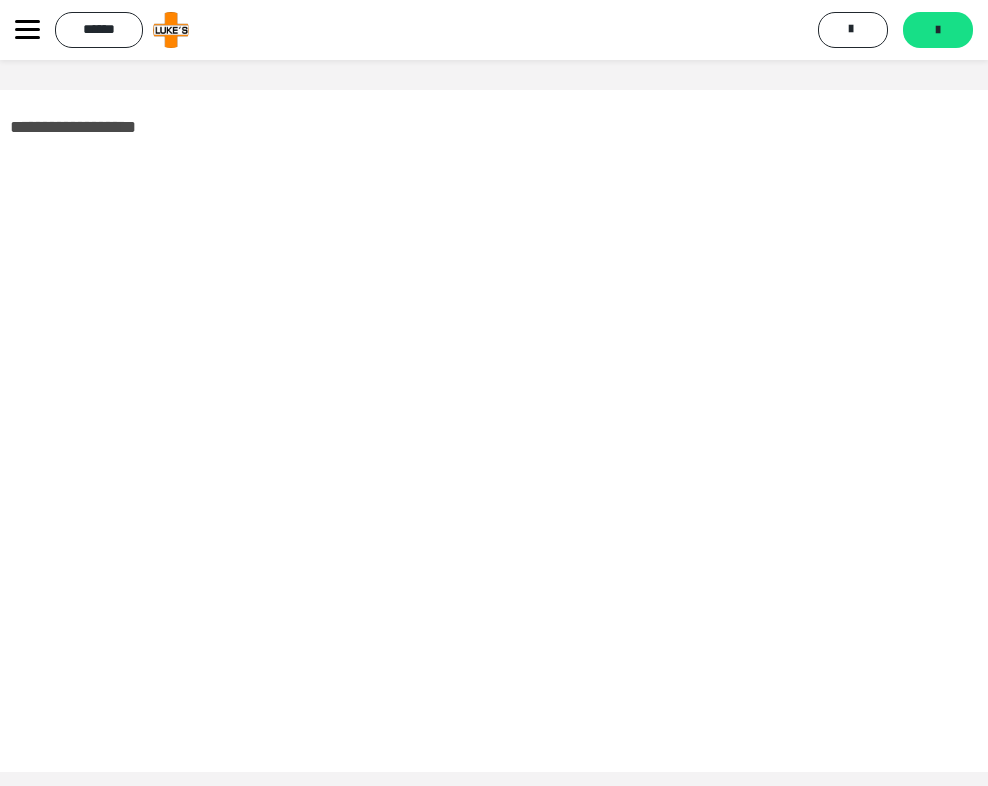 click at bounding box center [938, 30] 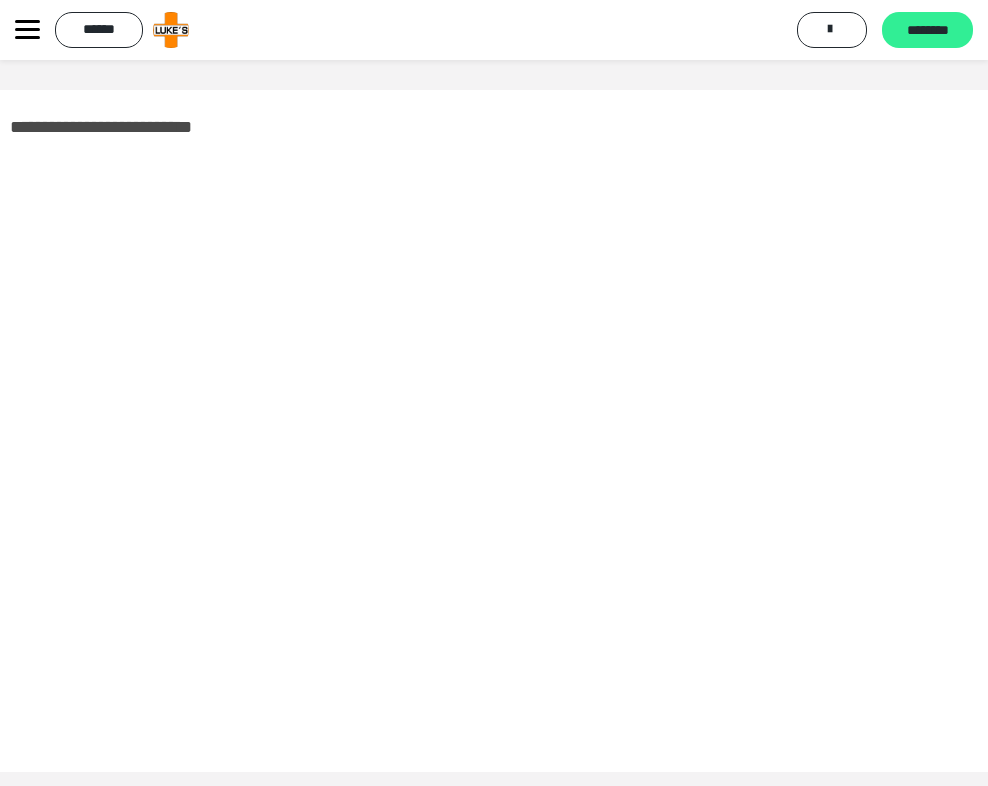 click on "********" at bounding box center (927, 31) 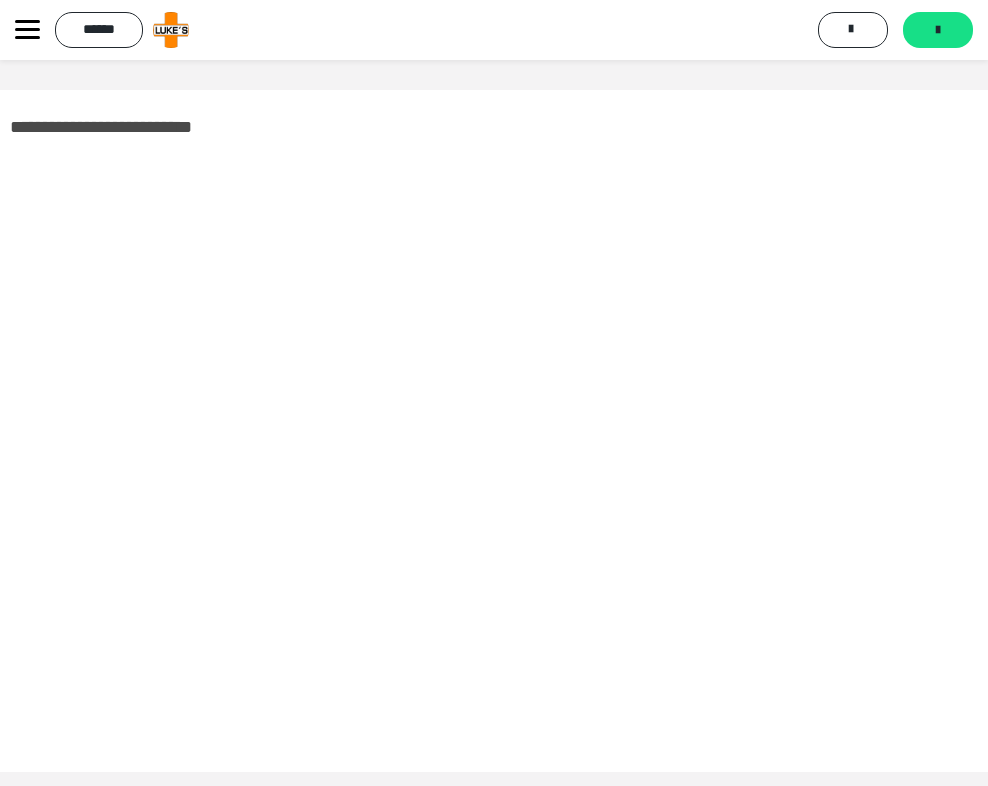 click on "*******" at bounding box center [938, 30] 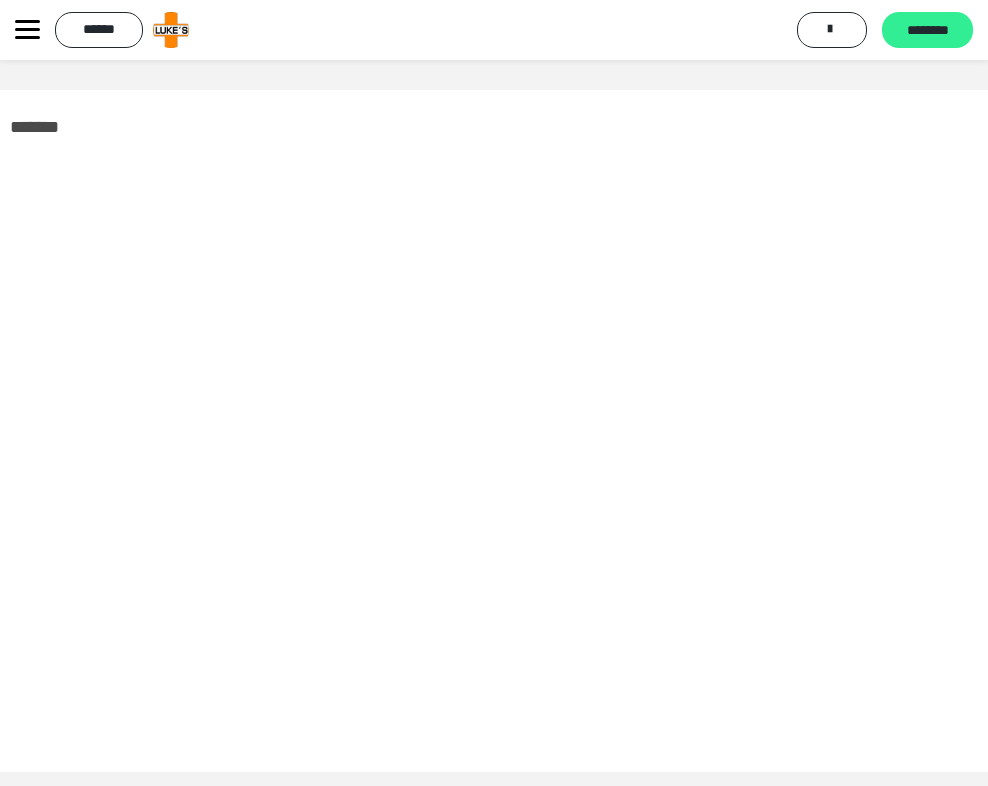 click on "********" at bounding box center [927, 31] 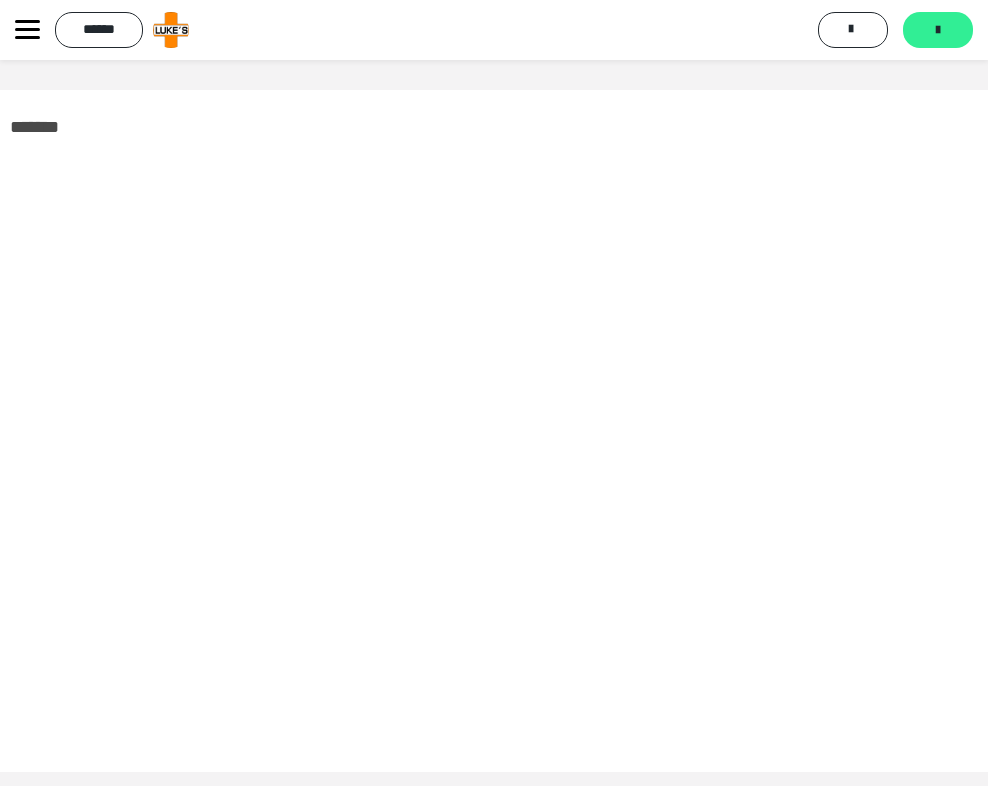 click on "*******" at bounding box center (938, 30) 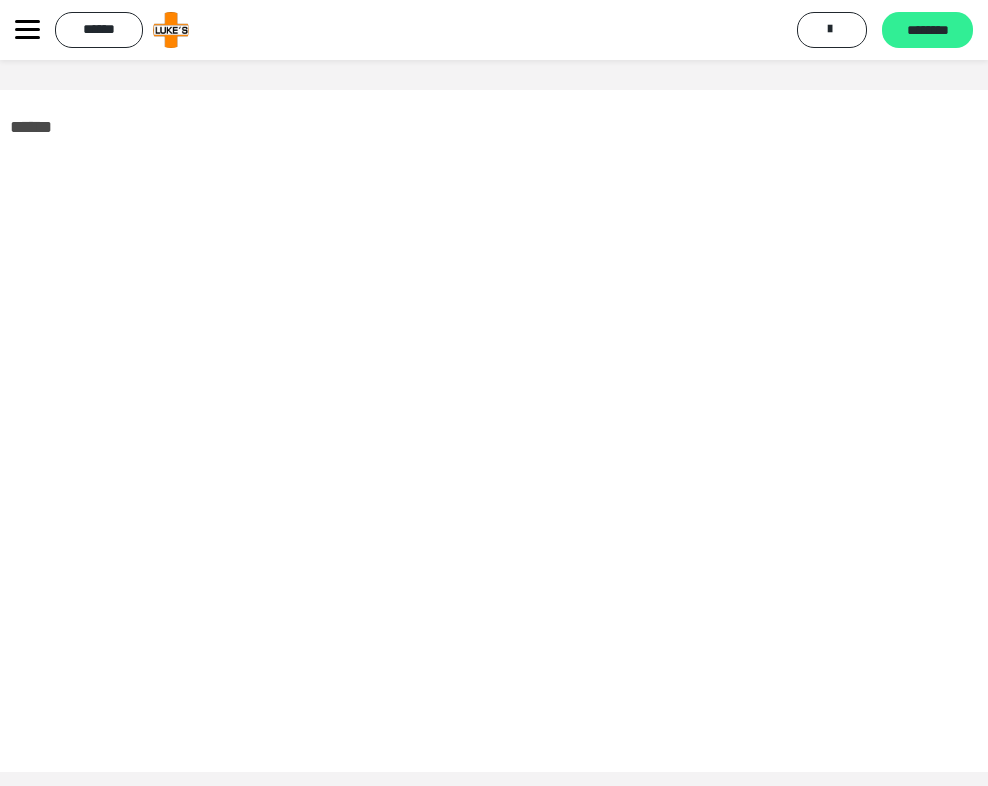 click on "********" at bounding box center [927, 31] 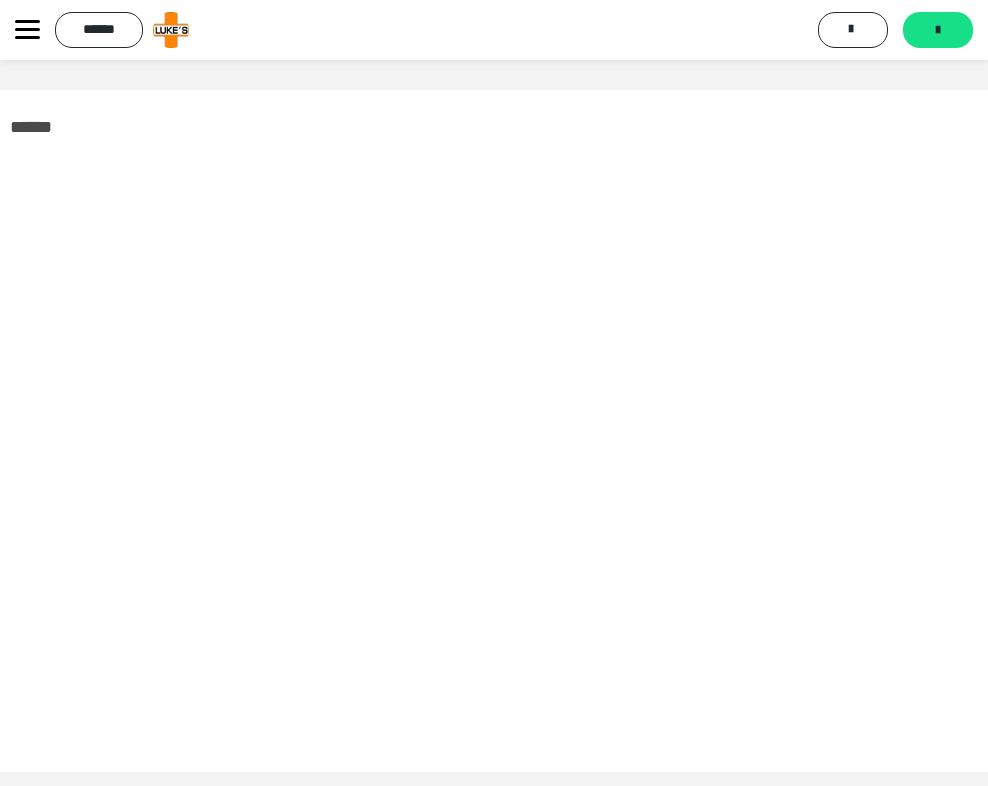 click on "*******" at bounding box center [938, 30] 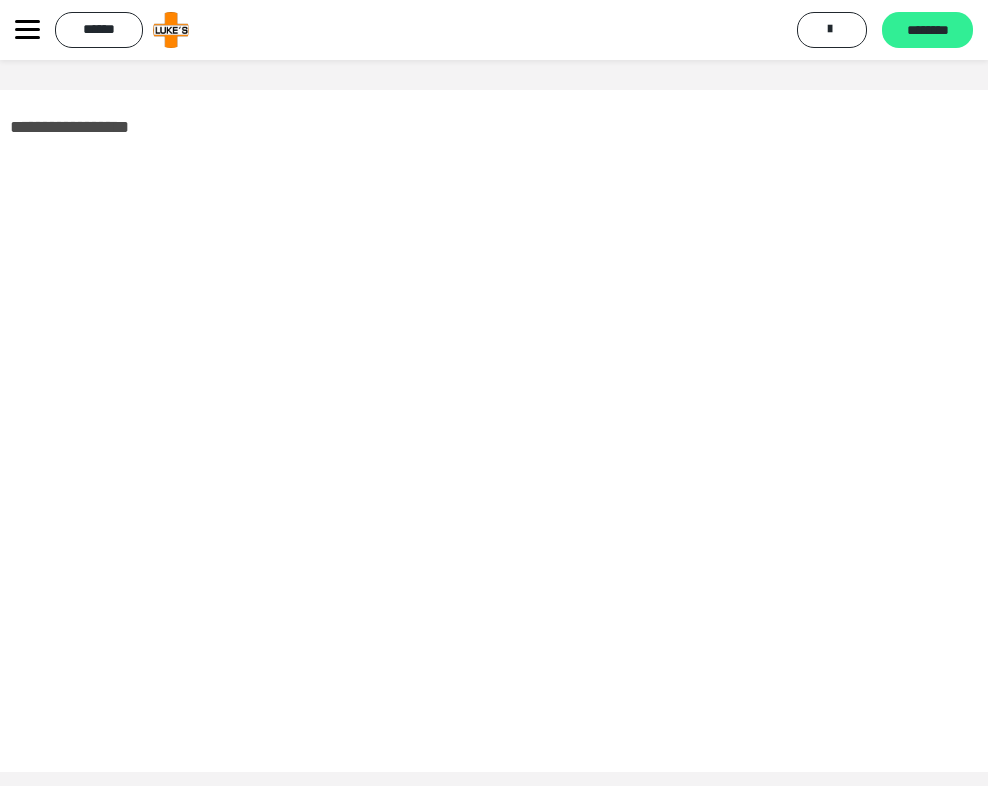 click on "********" at bounding box center [927, 31] 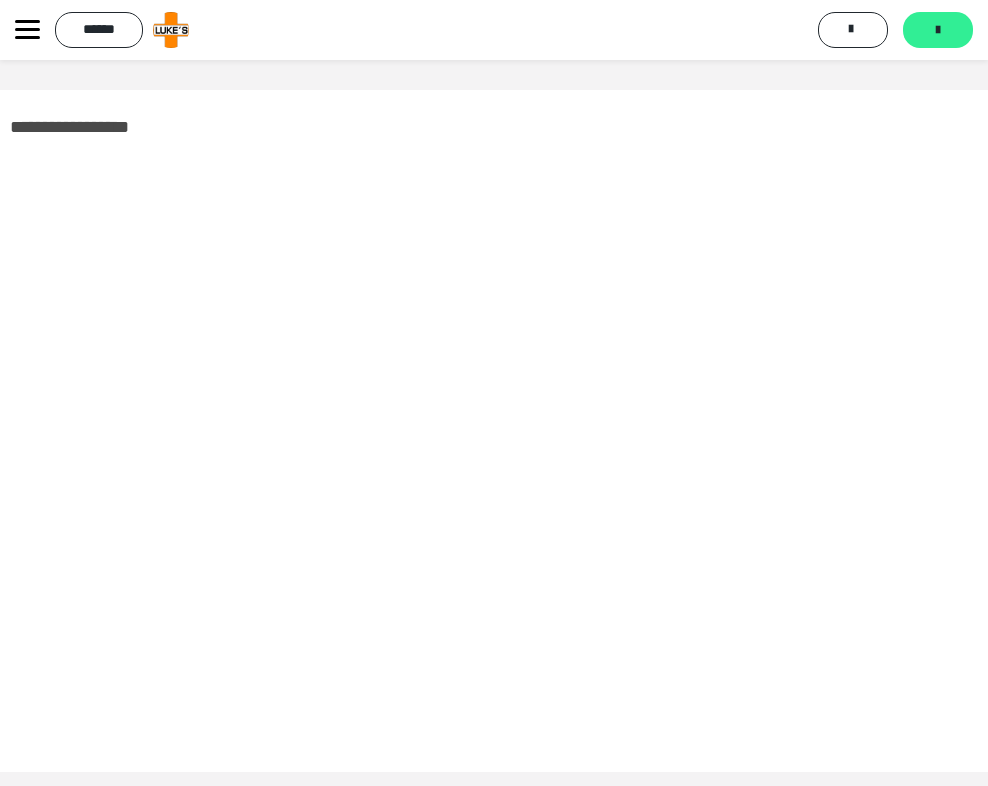 click on "*******" at bounding box center (938, 30) 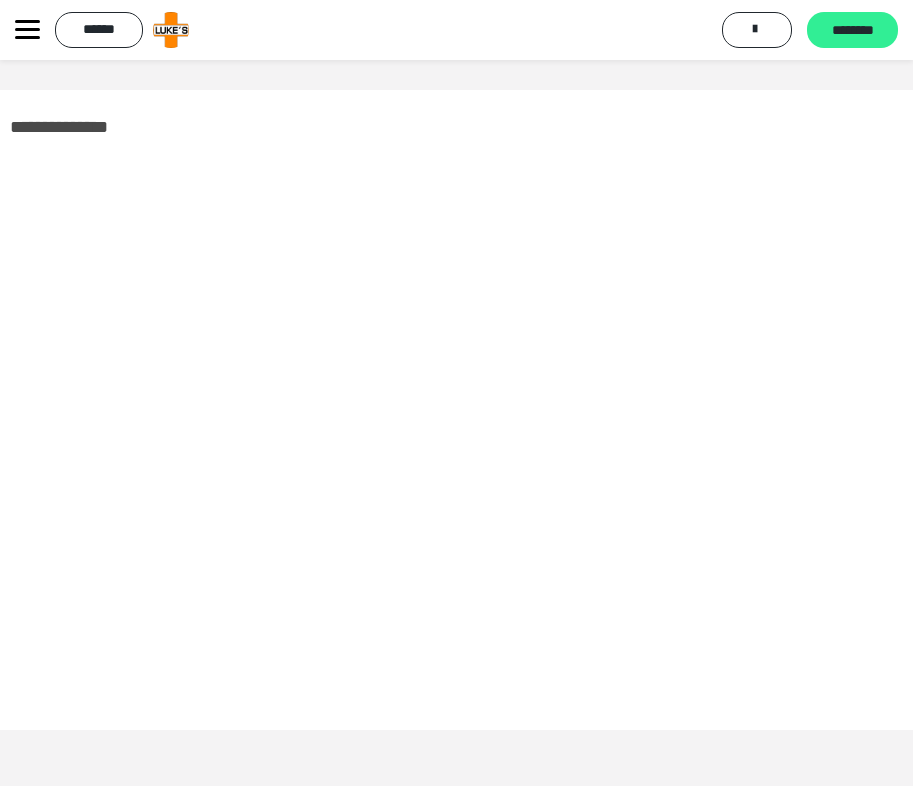 click on "********" at bounding box center (852, 31) 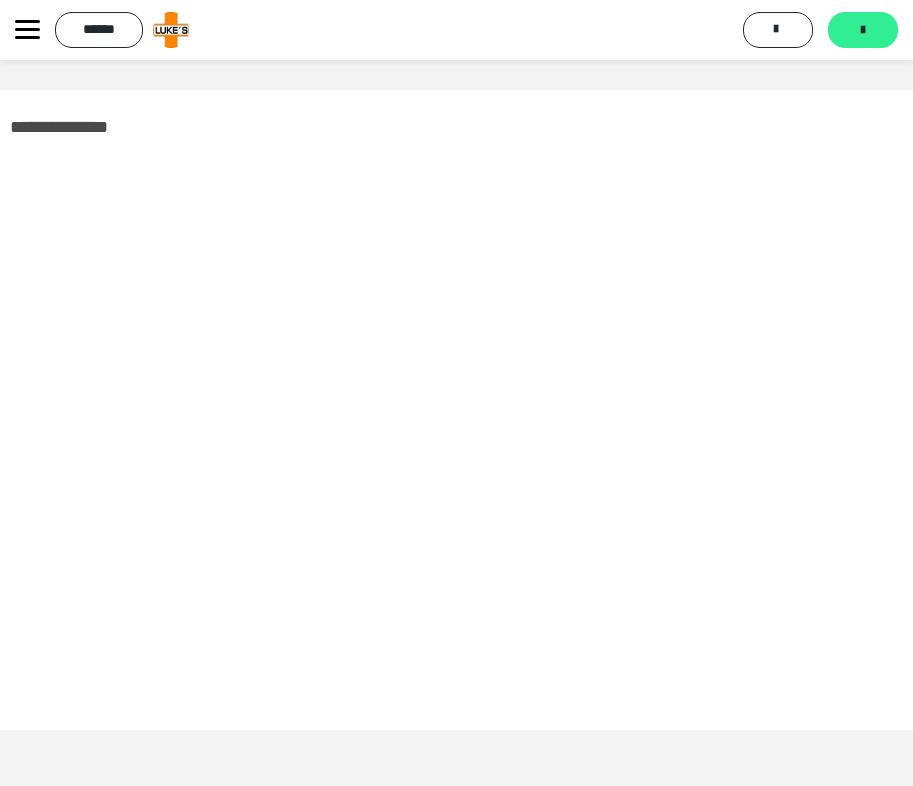click at bounding box center [863, 30] 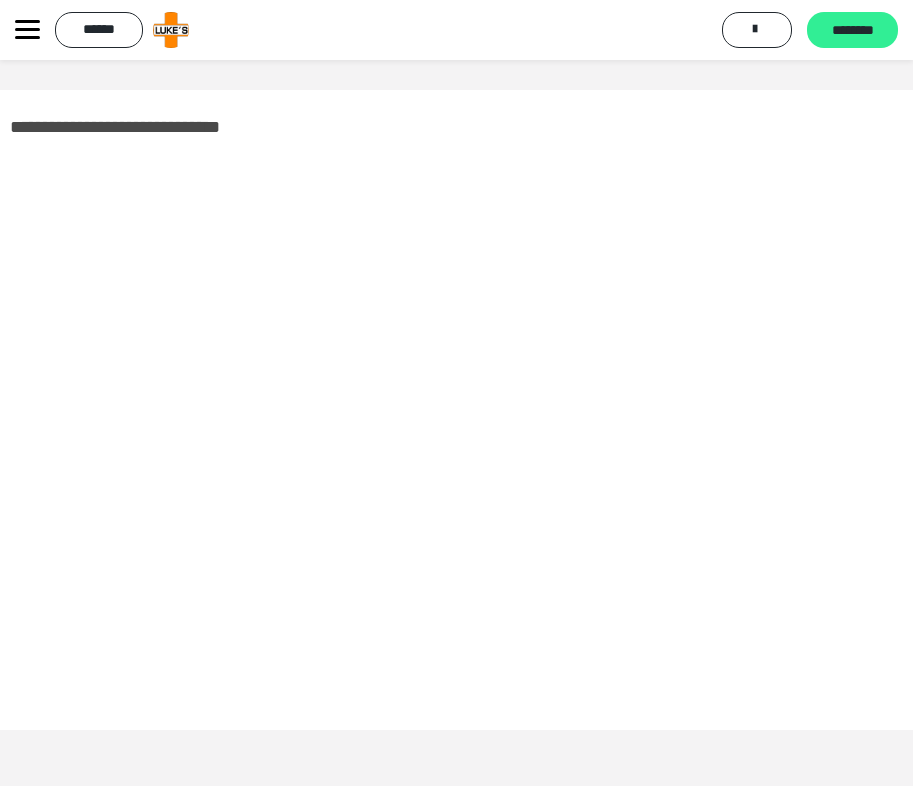 click on "********" at bounding box center (852, 31) 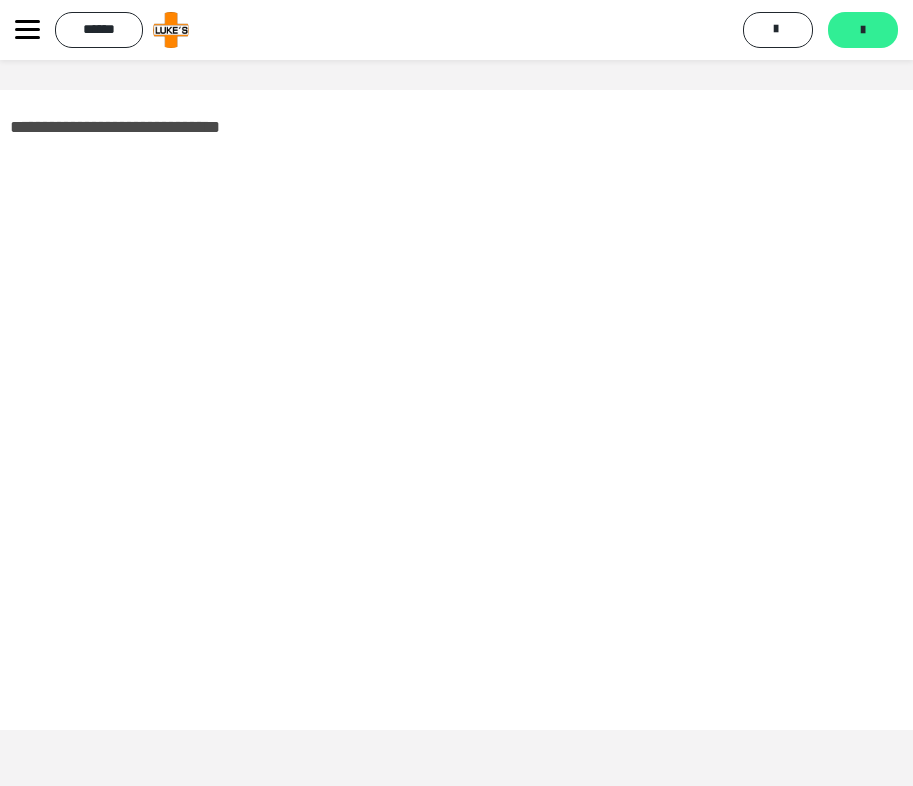 click on "*******" at bounding box center (863, 30) 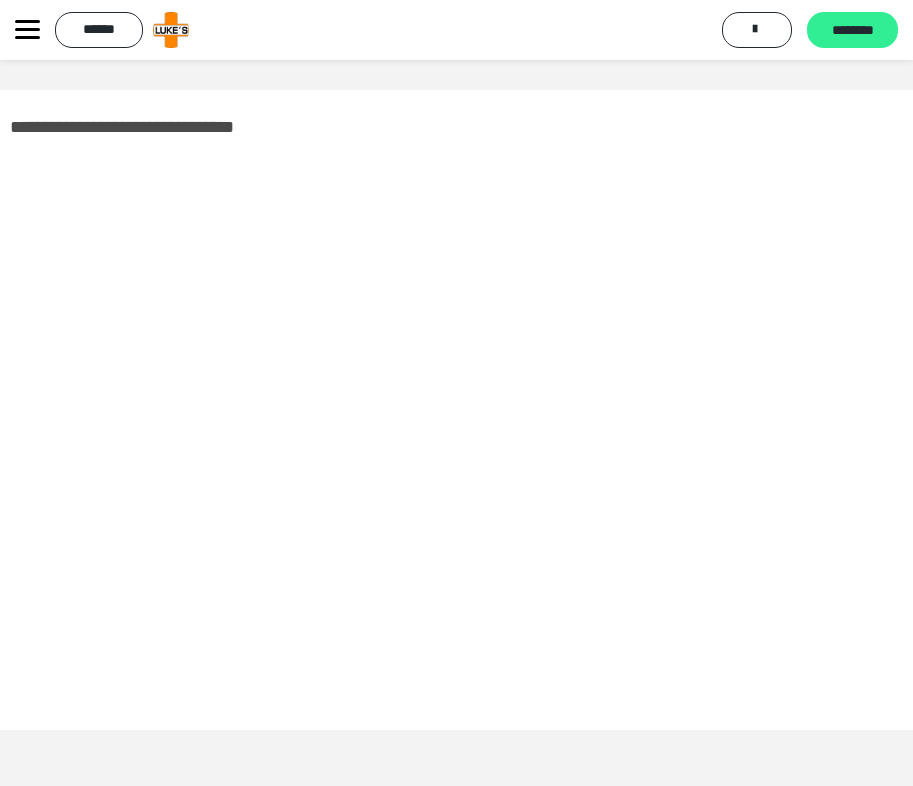 click on "********" at bounding box center (852, 31) 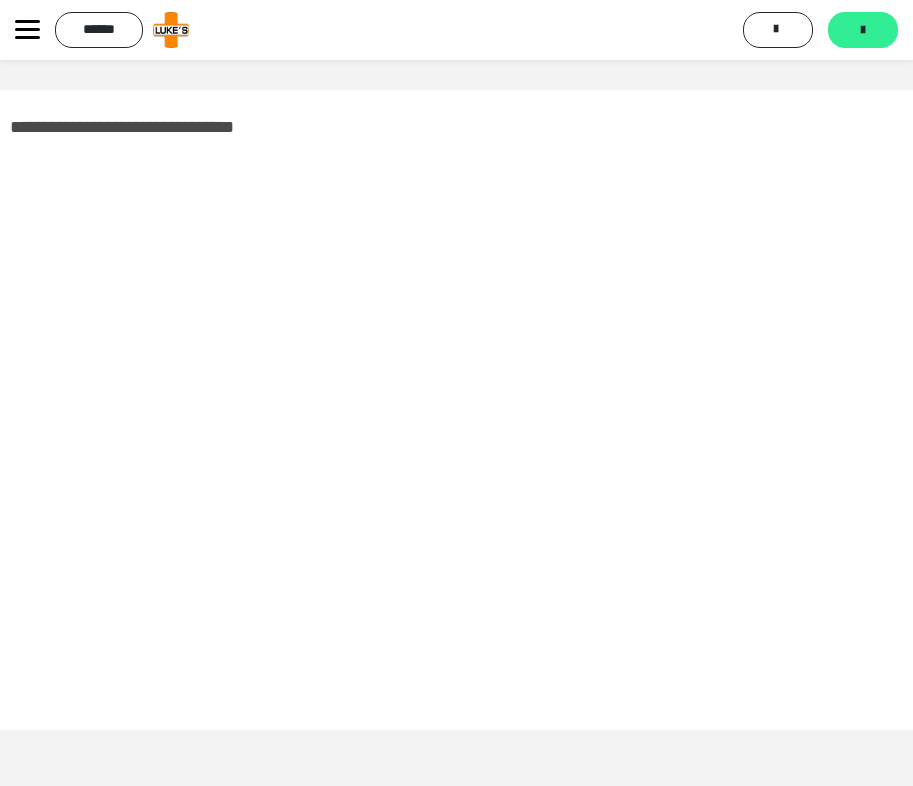 click at bounding box center [863, 30] 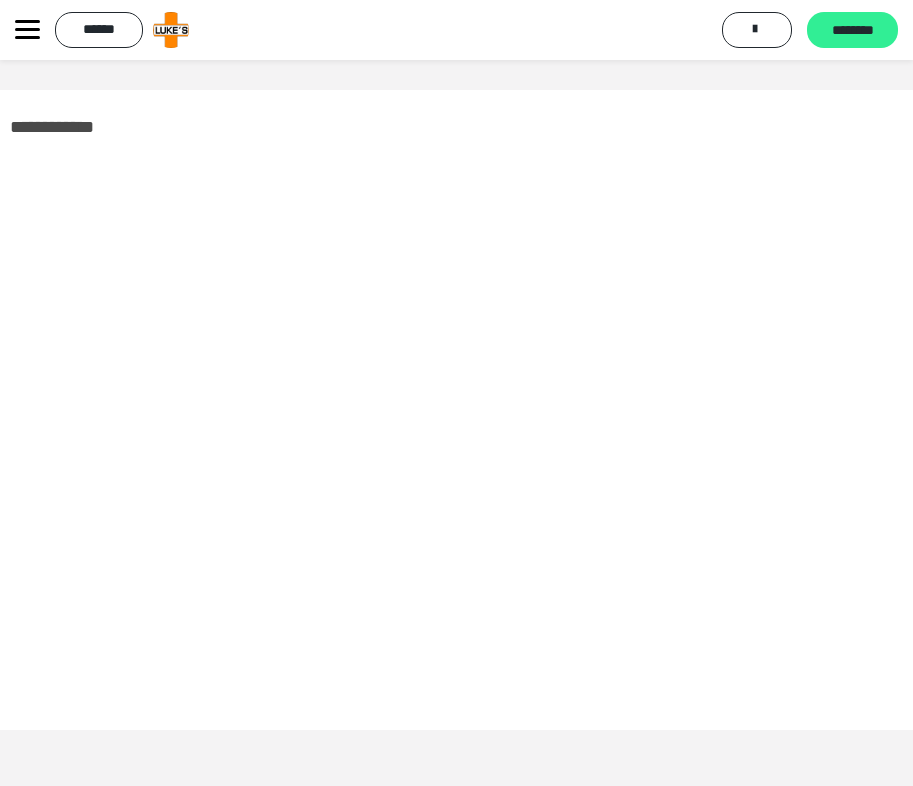 click on "********" at bounding box center (852, 30) 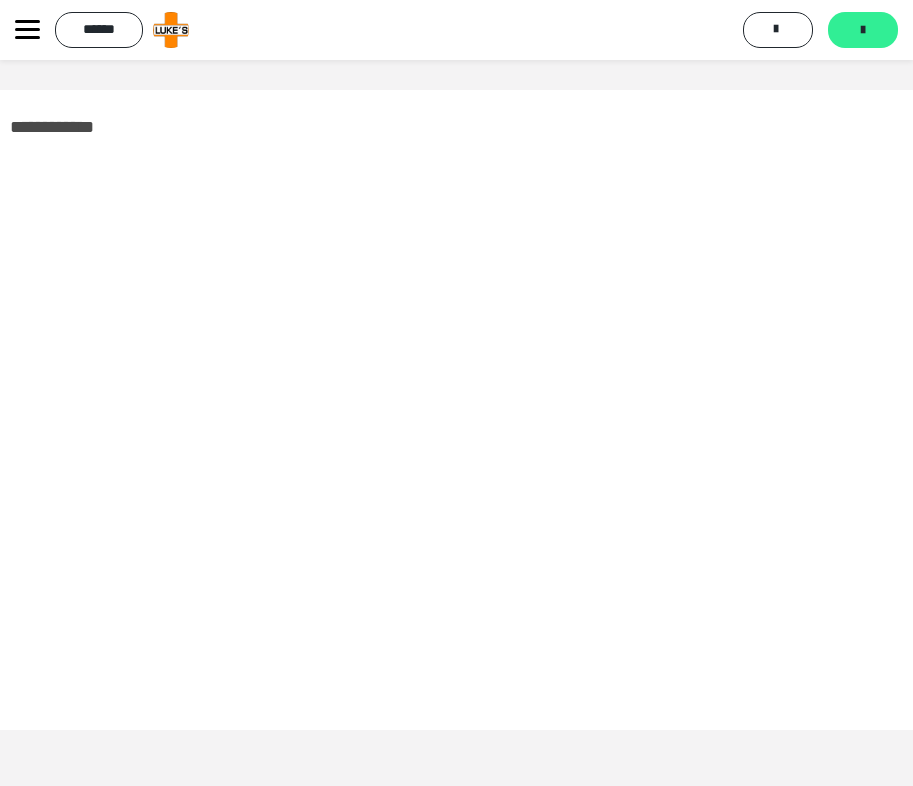 click on "*******" at bounding box center [863, 30] 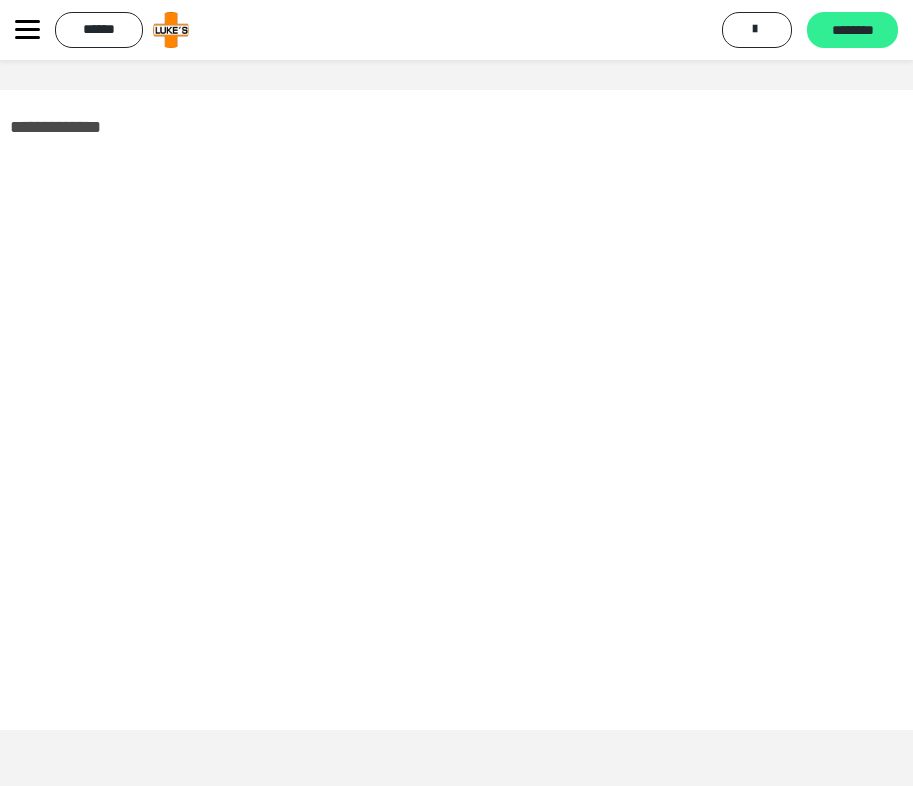 click on "********" at bounding box center [852, 31] 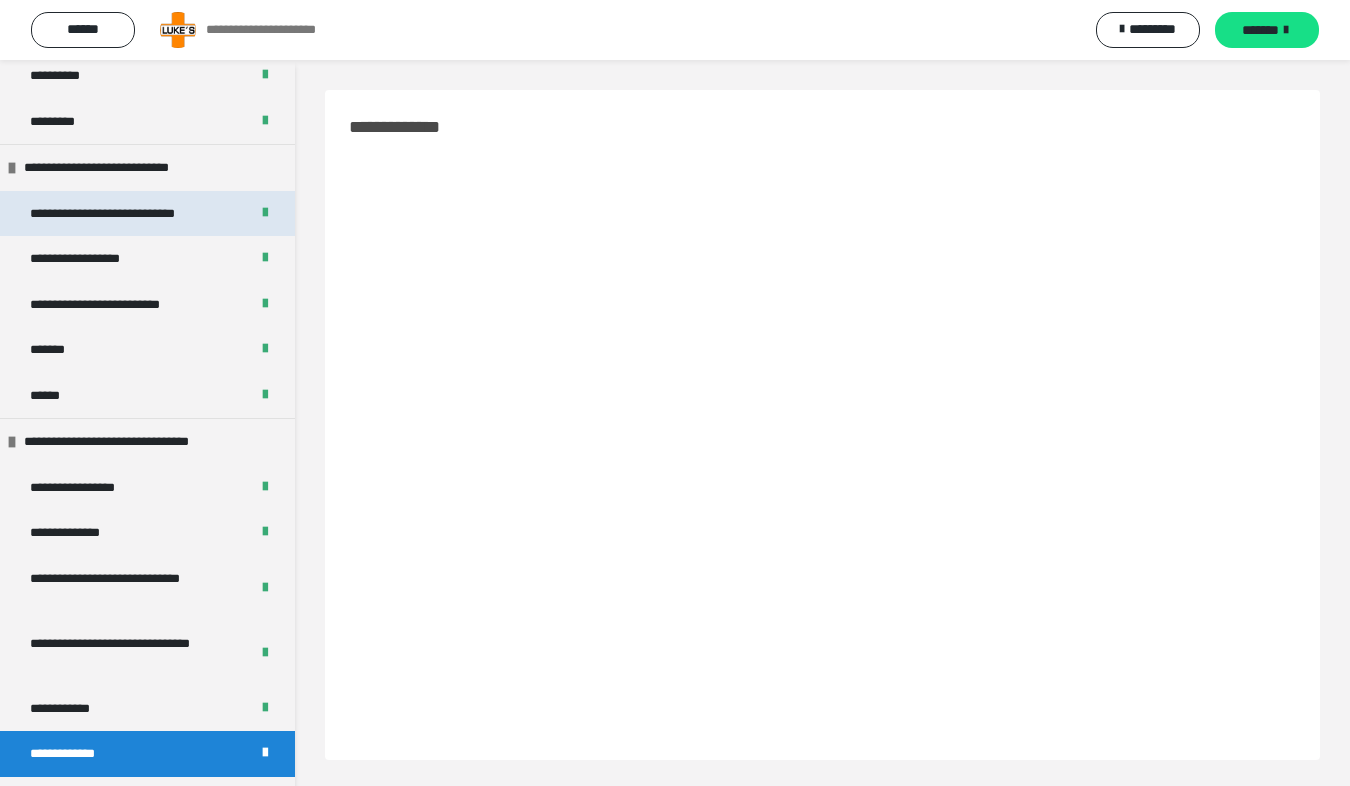 scroll, scrollTop: 394, scrollLeft: 0, axis: vertical 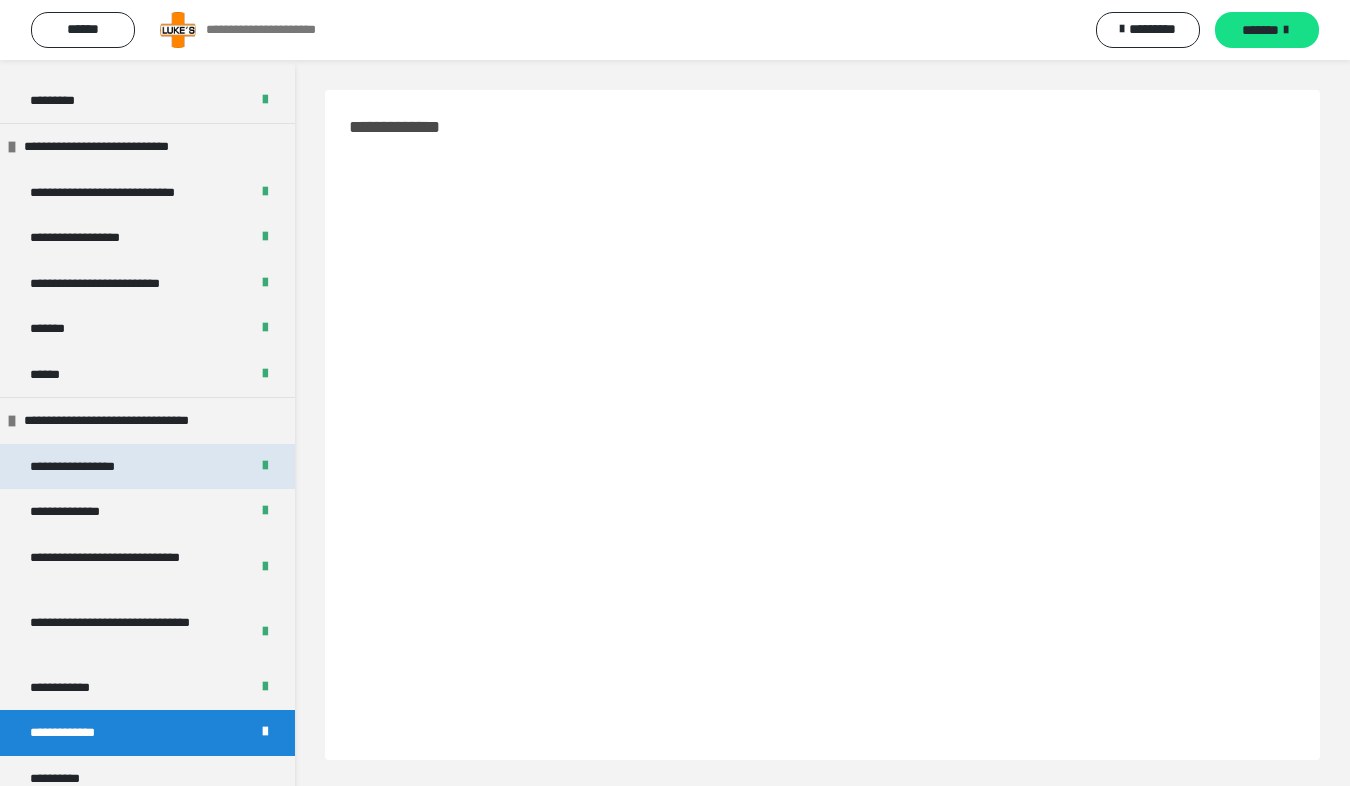 click on "**********" at bounding box center (147, 467) 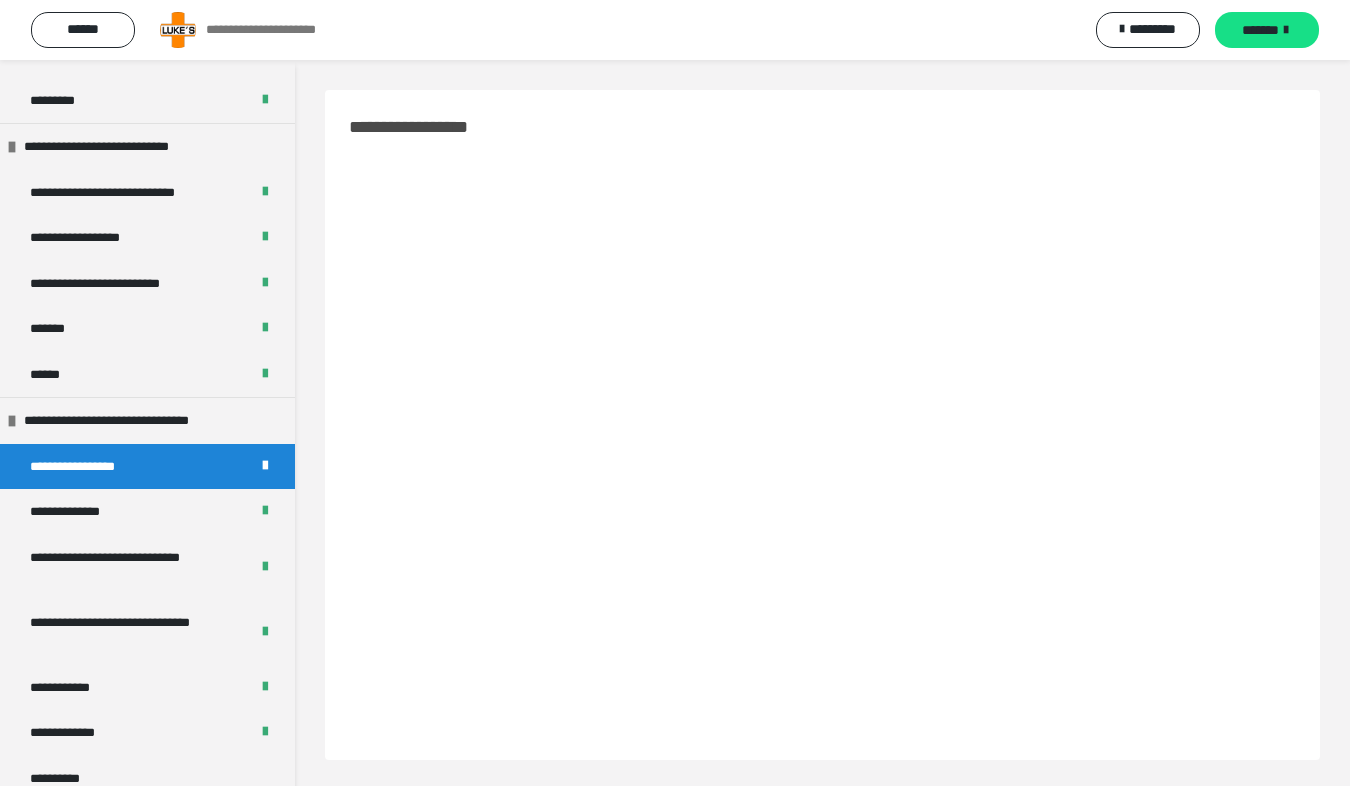 scroll, scrollTop: 60, scrollLeft: 0, axis: vertical 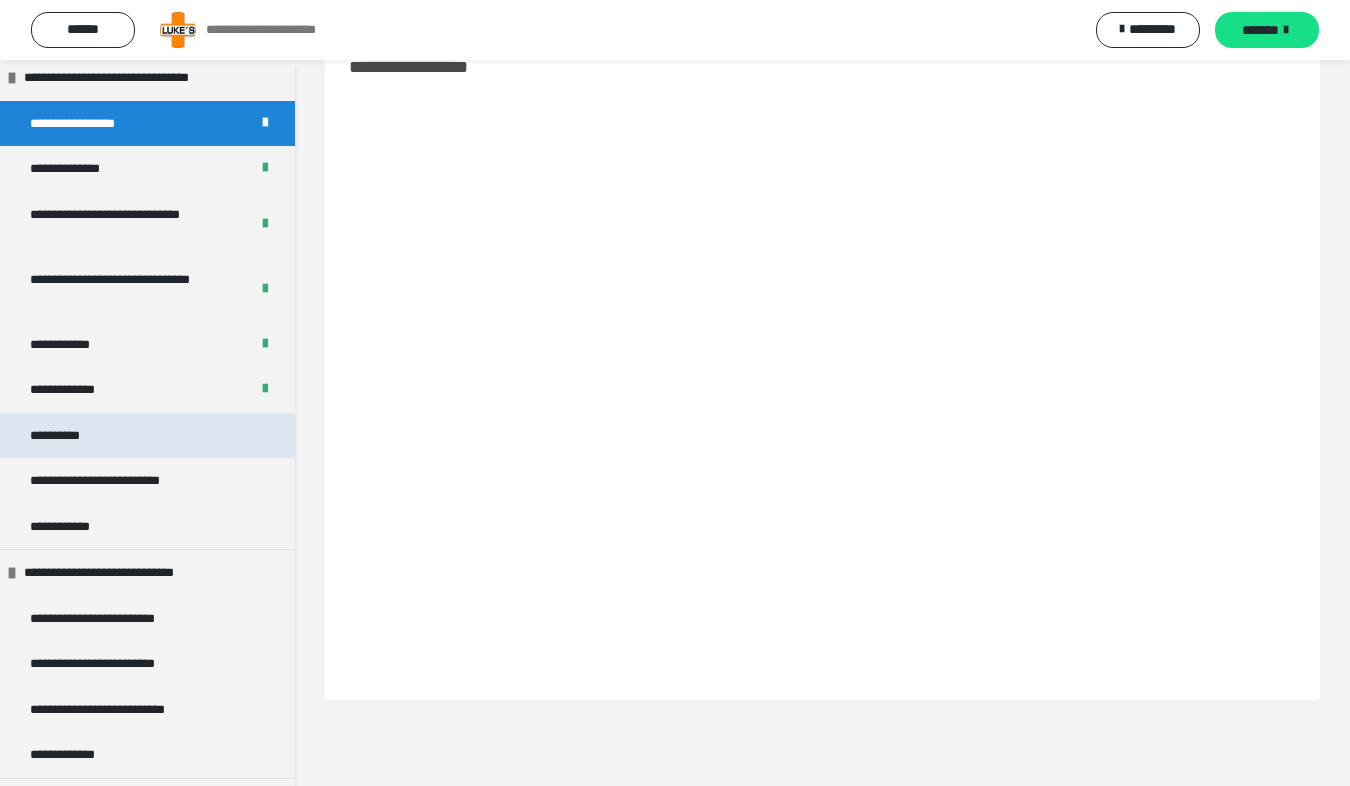 click on "**********" at bounding box center (147, 436) 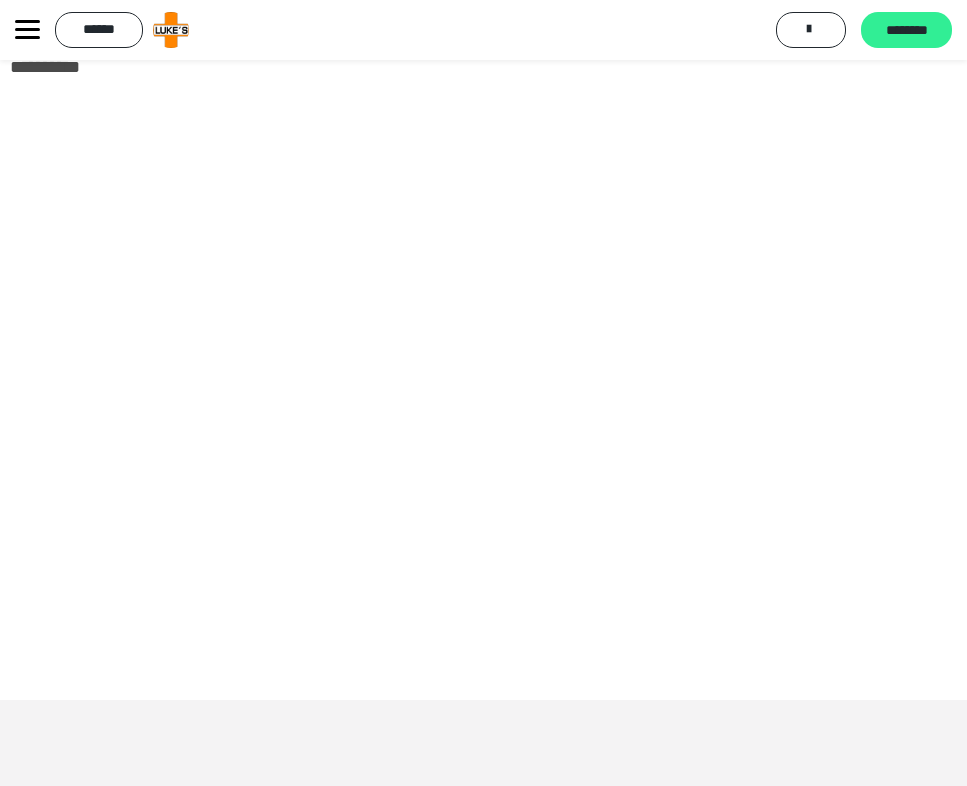 click on "********" at bounding box center [906, 31] 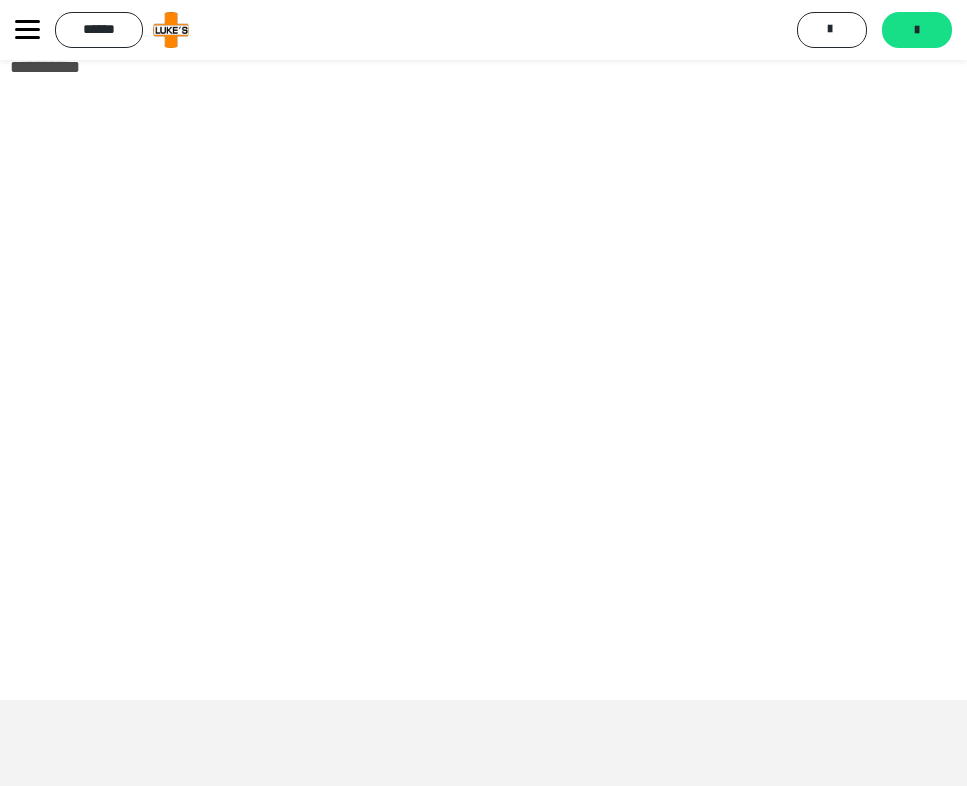 click on "*******" at bounding box center (917, 30) 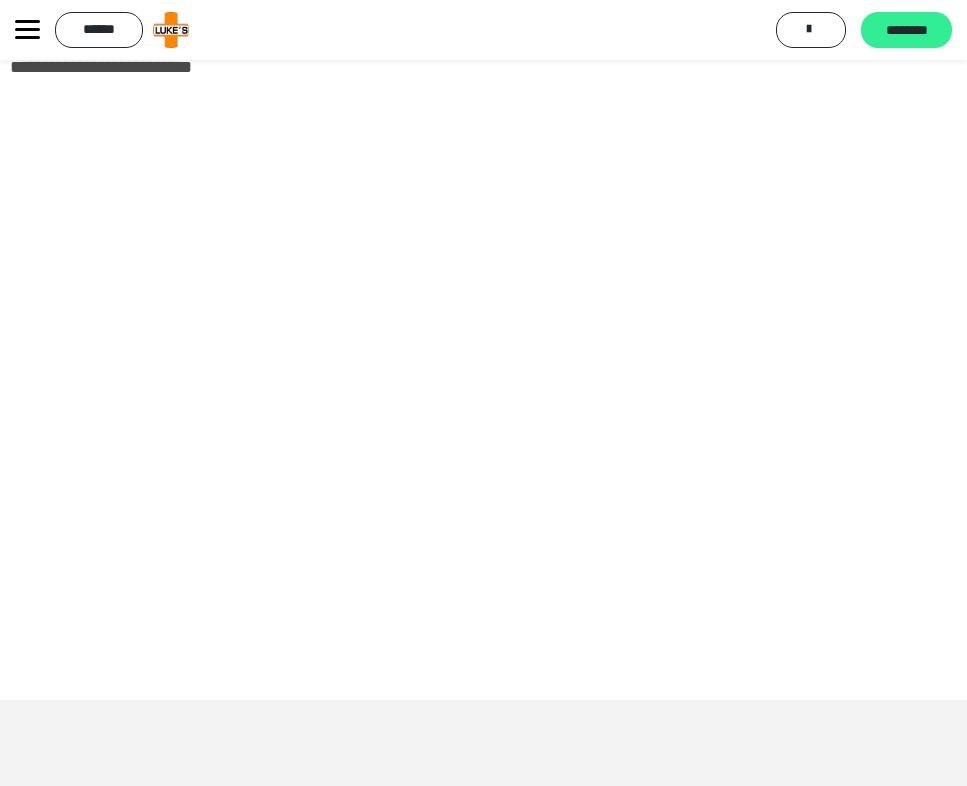 click on "********" at bounding box center (906, 31) 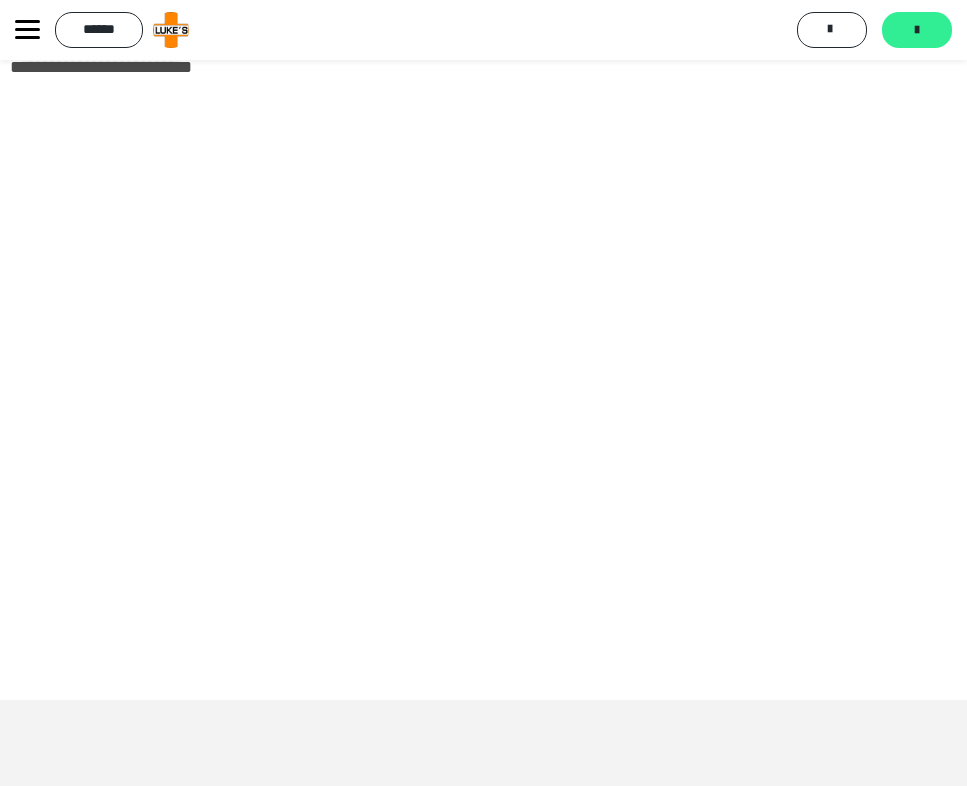 click on "*******" at bounding box center (917, 30) 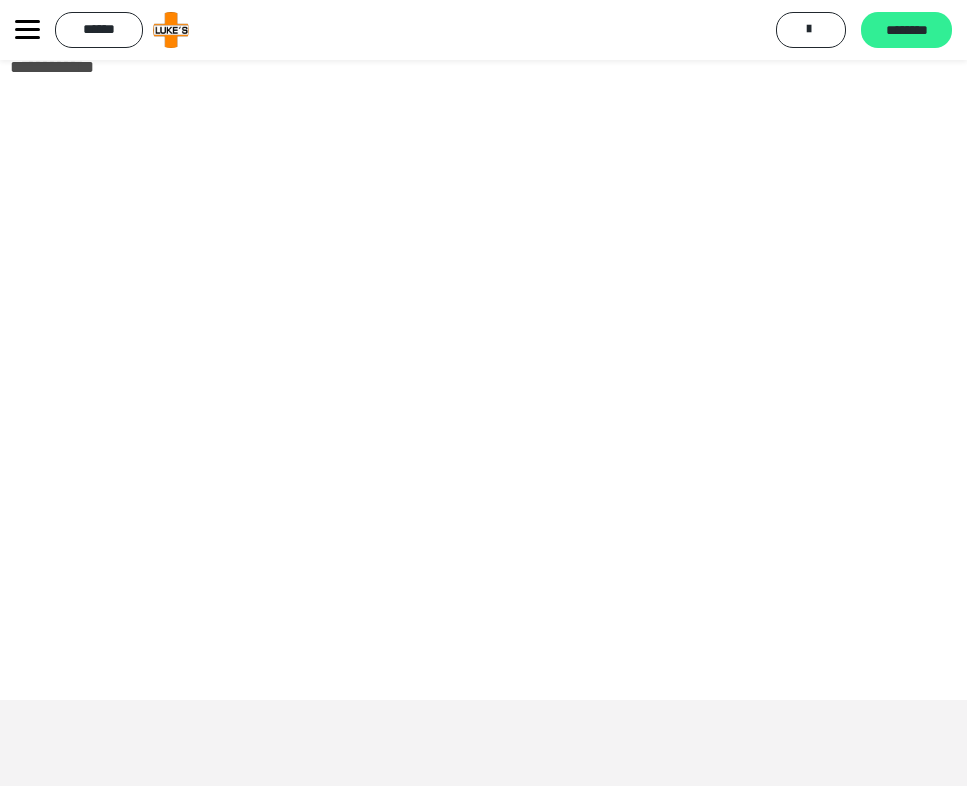 click on "********" at bounding box center [906, 31] 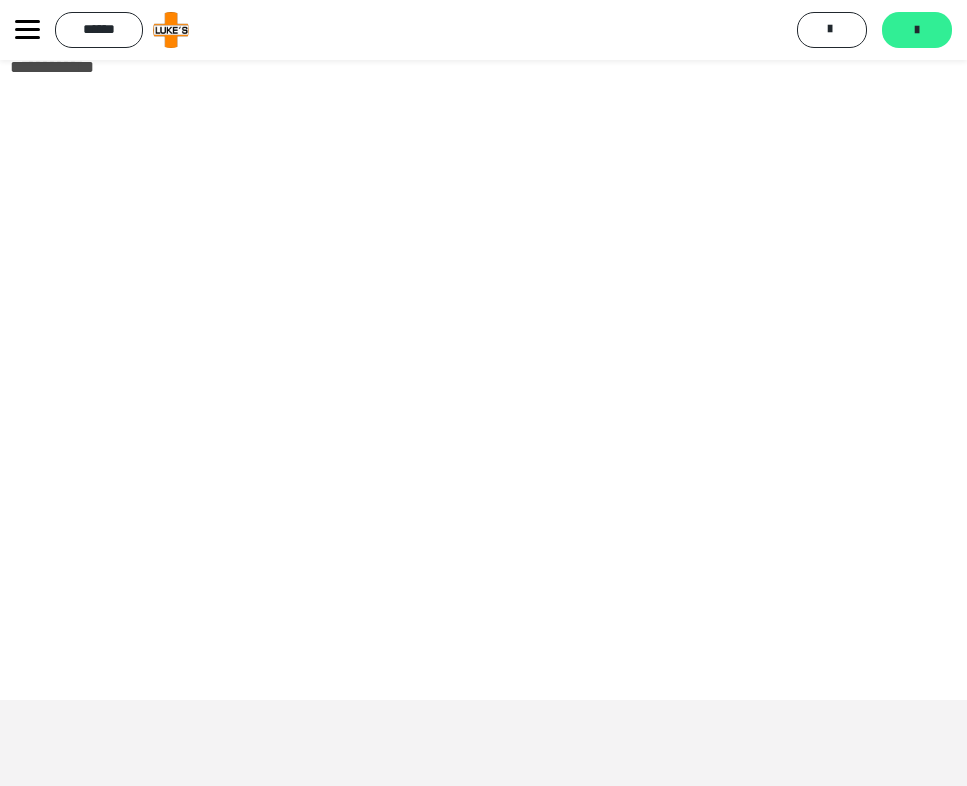 click on "*******" at bounding box center [917, 30] 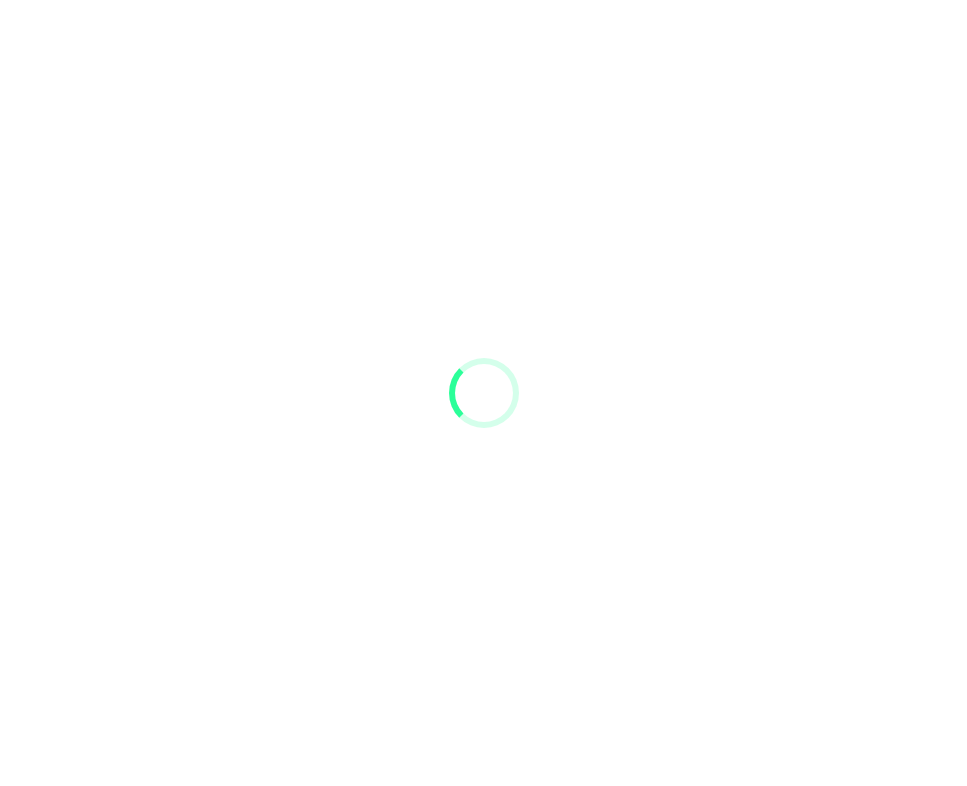 scroll, scrollTop: 0, scrollLeft: 0, axis: both 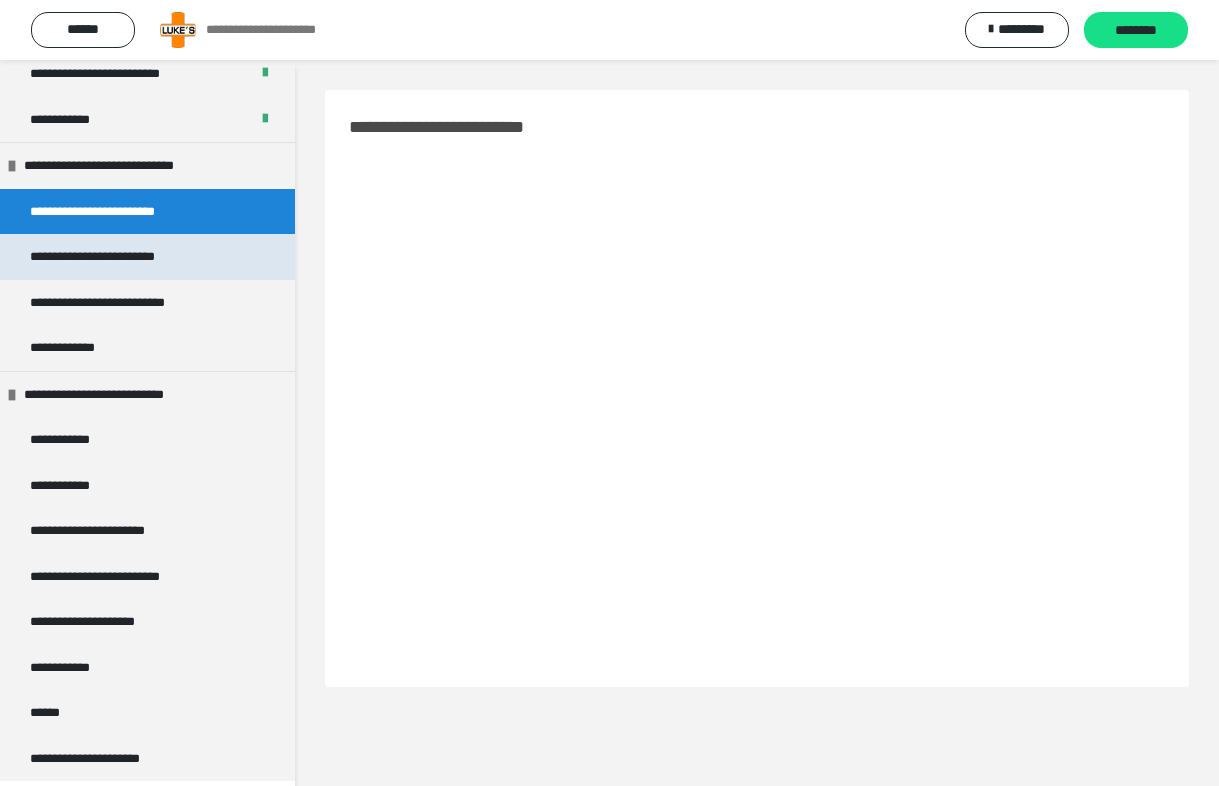 click on "**********" at bounding box center [117, 257] 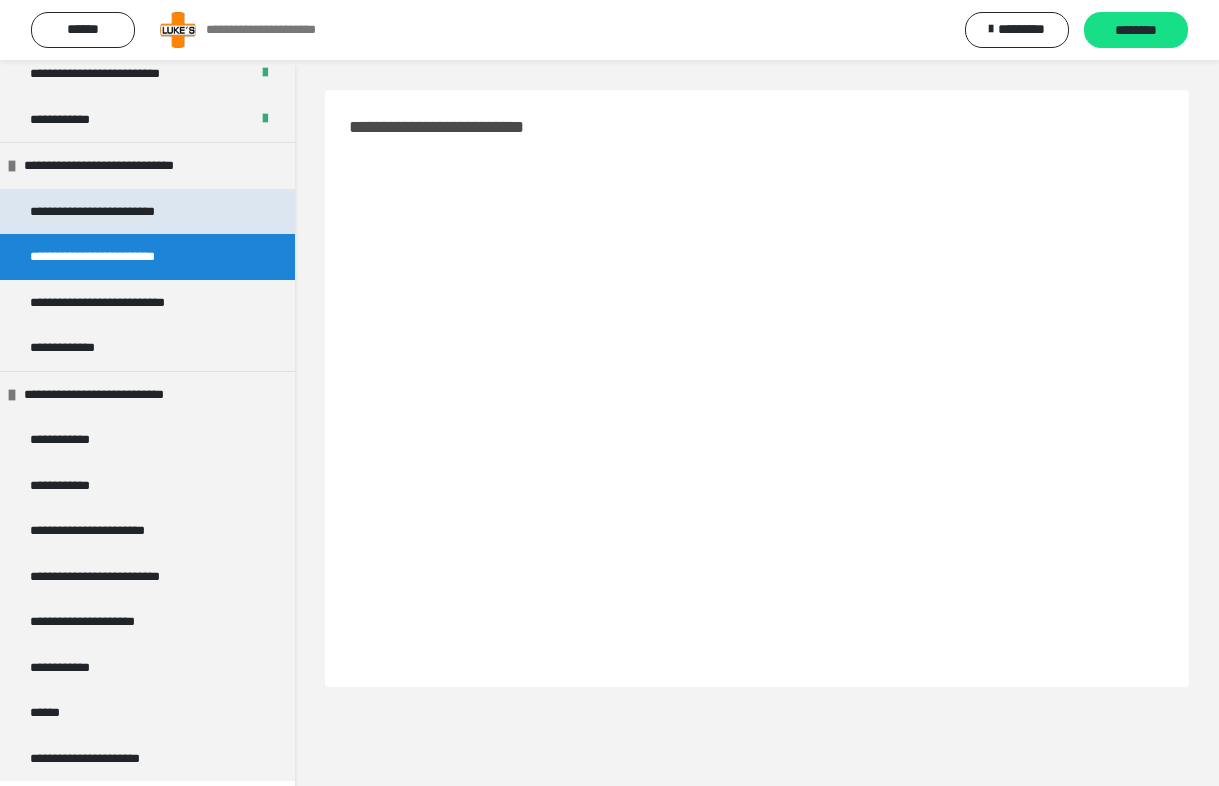 click on "**********" at bounding box center [116, 212] 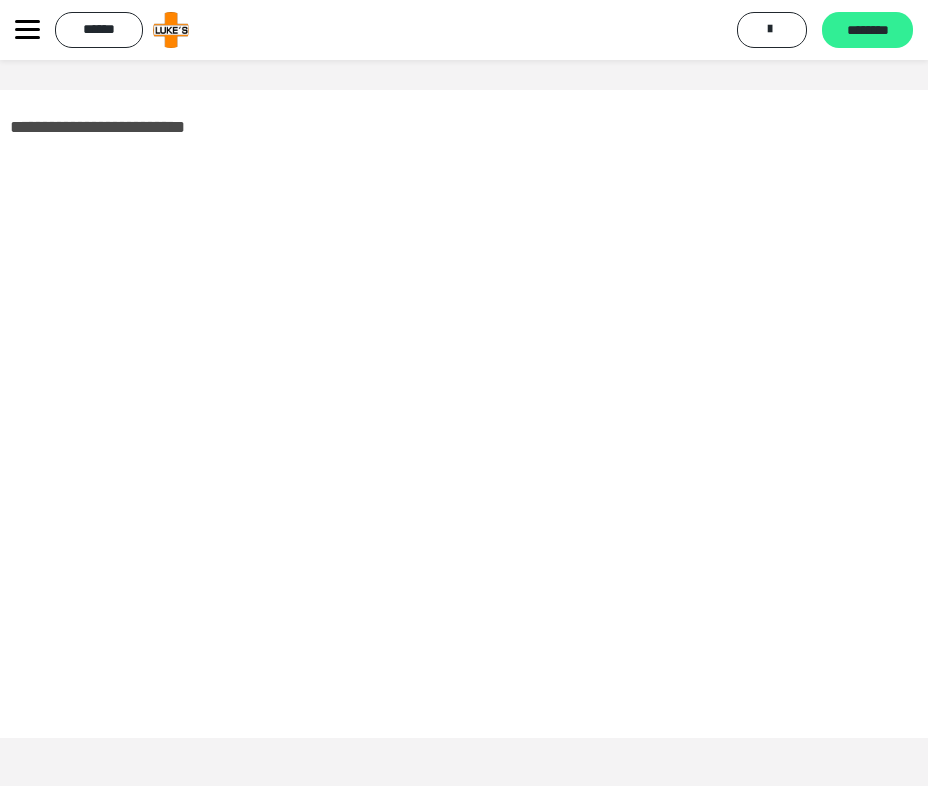 click on "********" at bounding box center (867, 31) 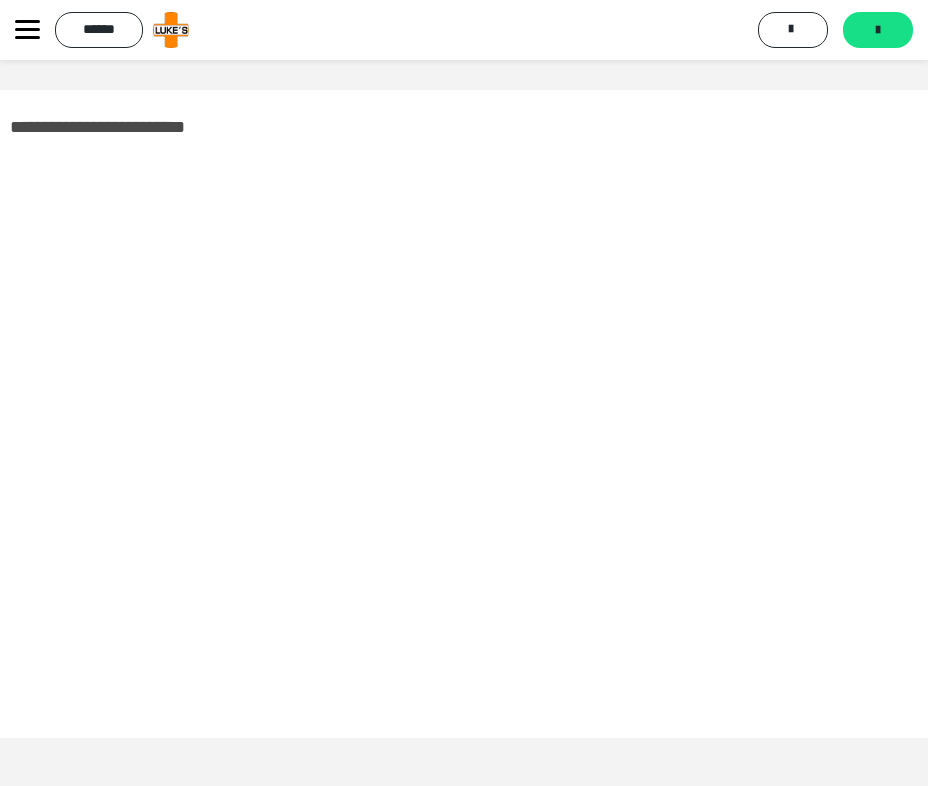 click on "*******" at bounding box center [878, 30] 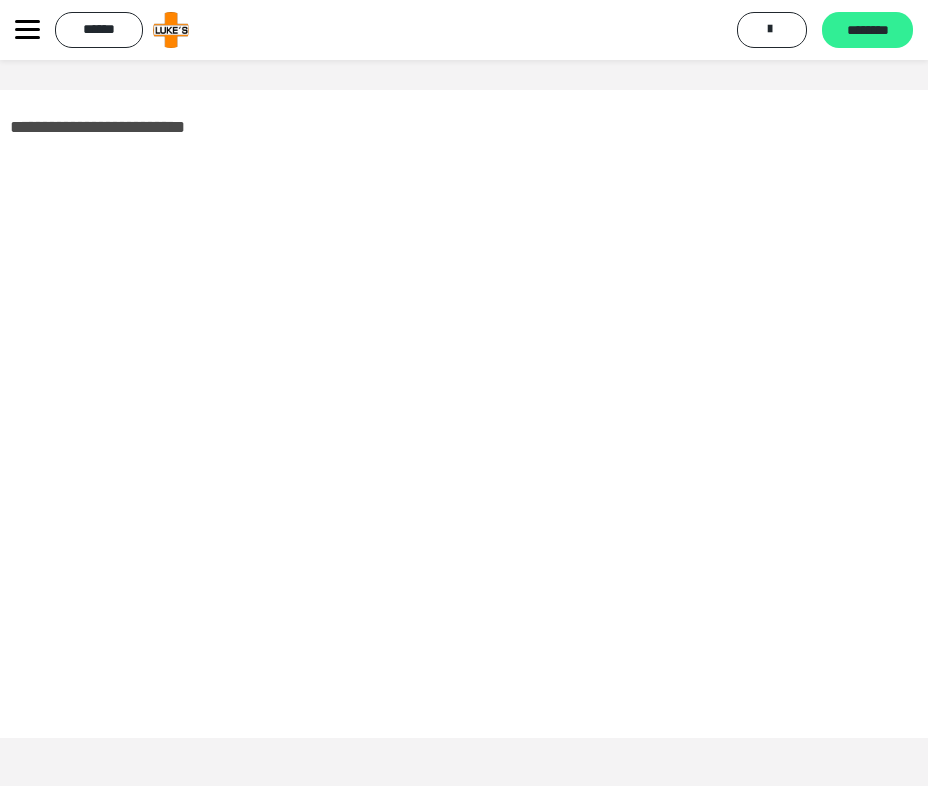 click on "********" at bounding box center [867, 30] 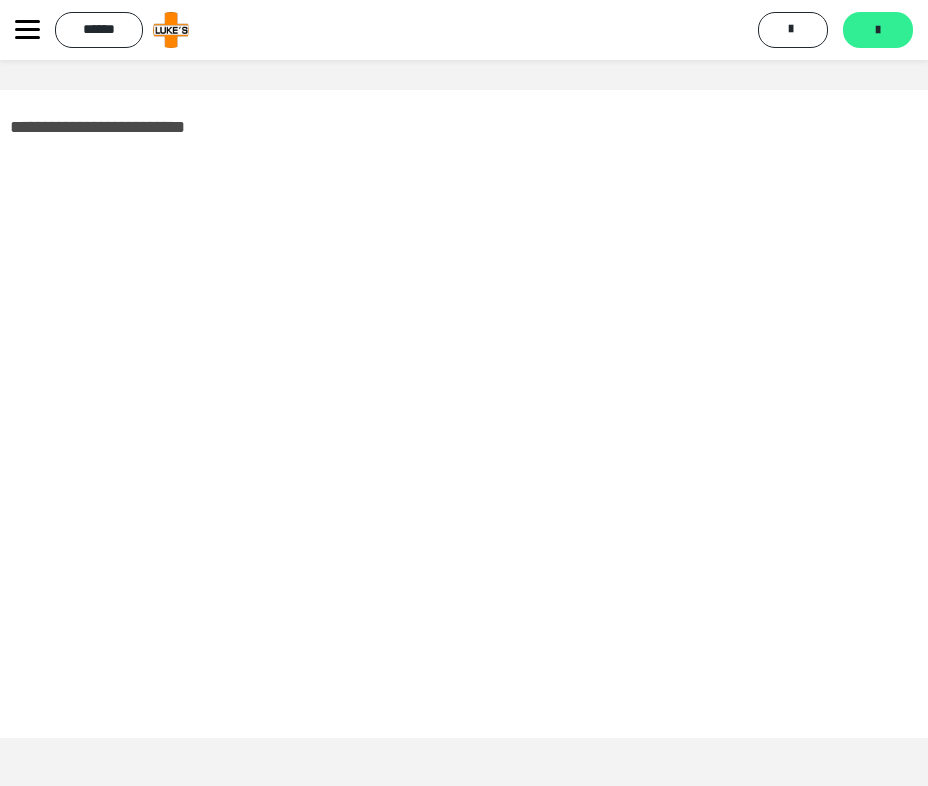 click on "*******" at bounding box center [878, 30] 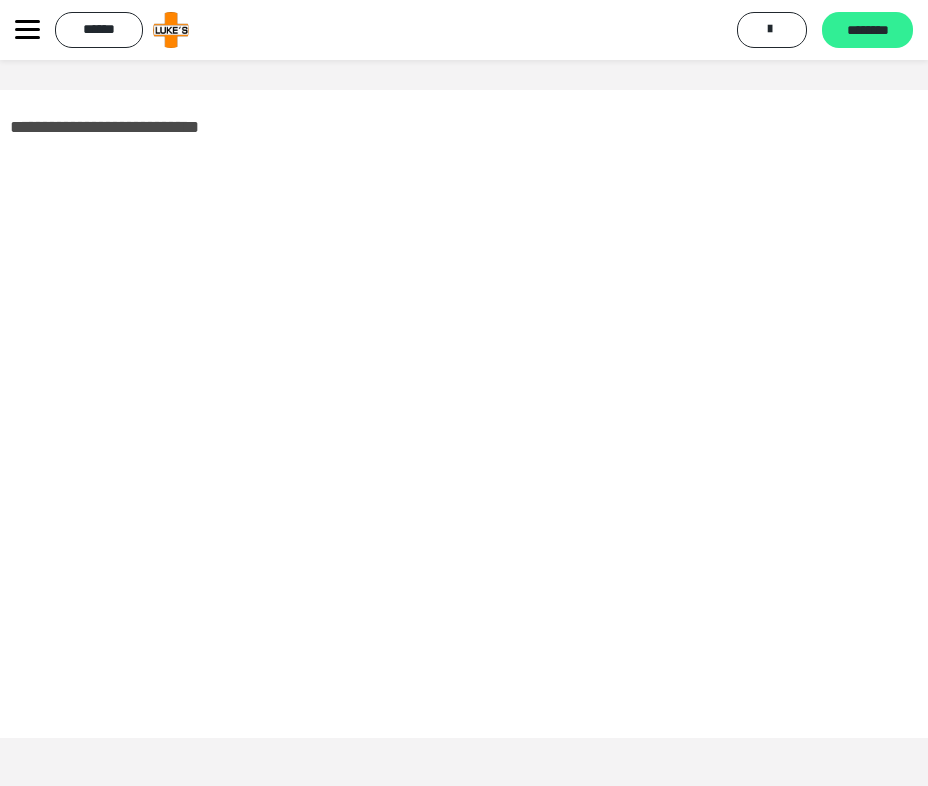 click on "********" at bounding box center (867, 31) 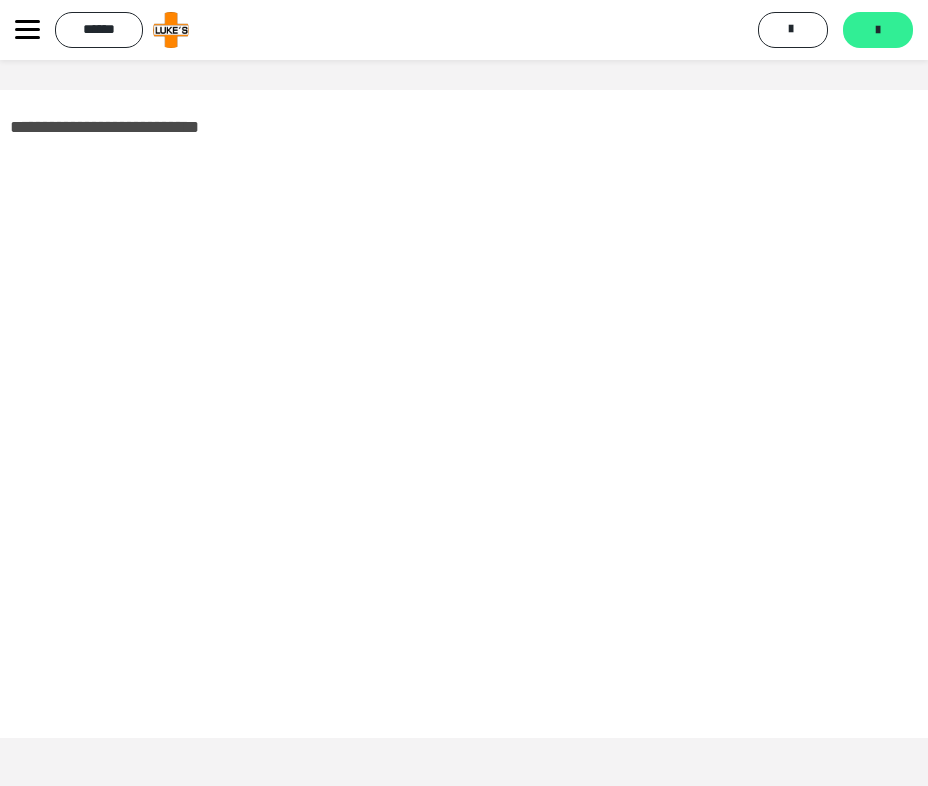 click on "*******" at bounding box center [878, 30] 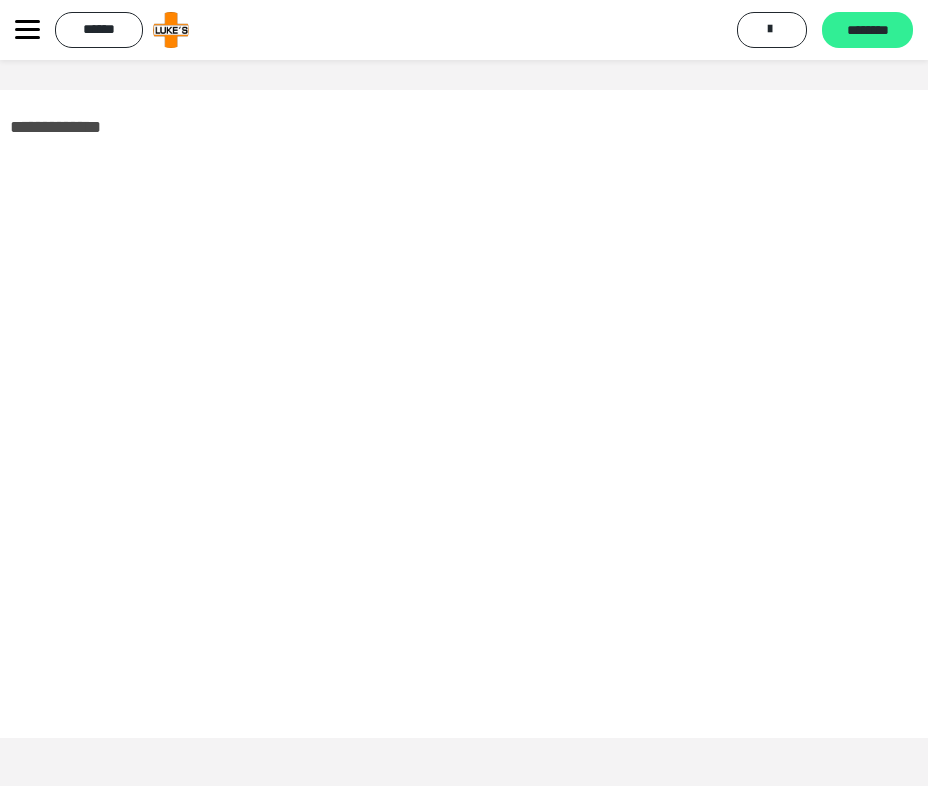 click on "********" at bounding box center [867, 30] 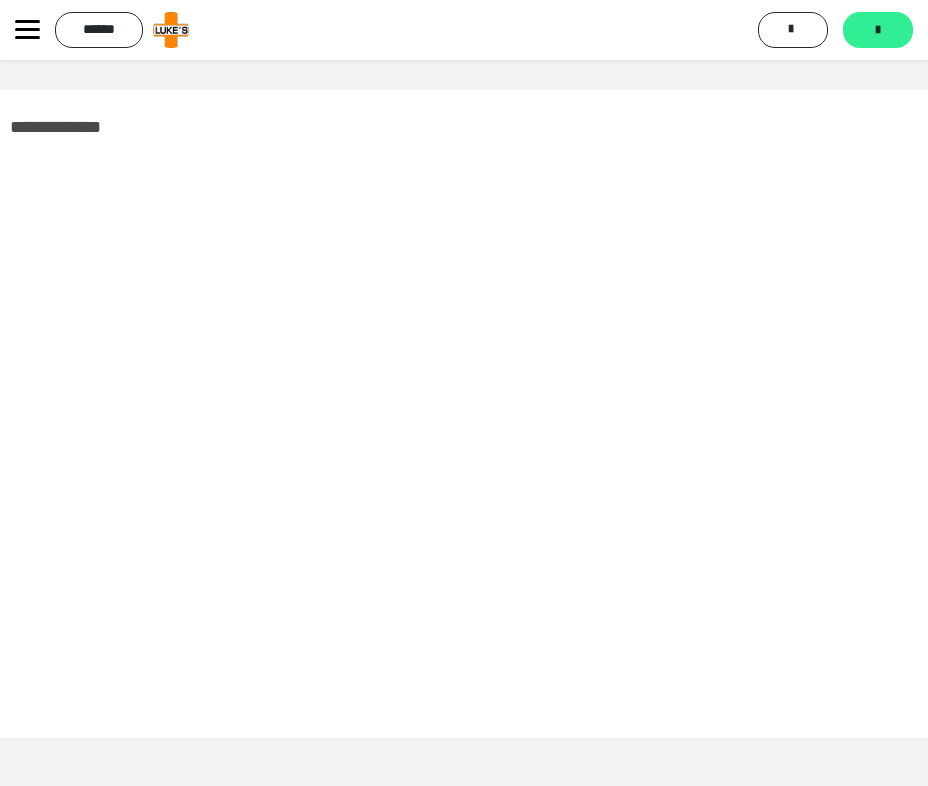 click on "*******" at bounding box center [878, 30] 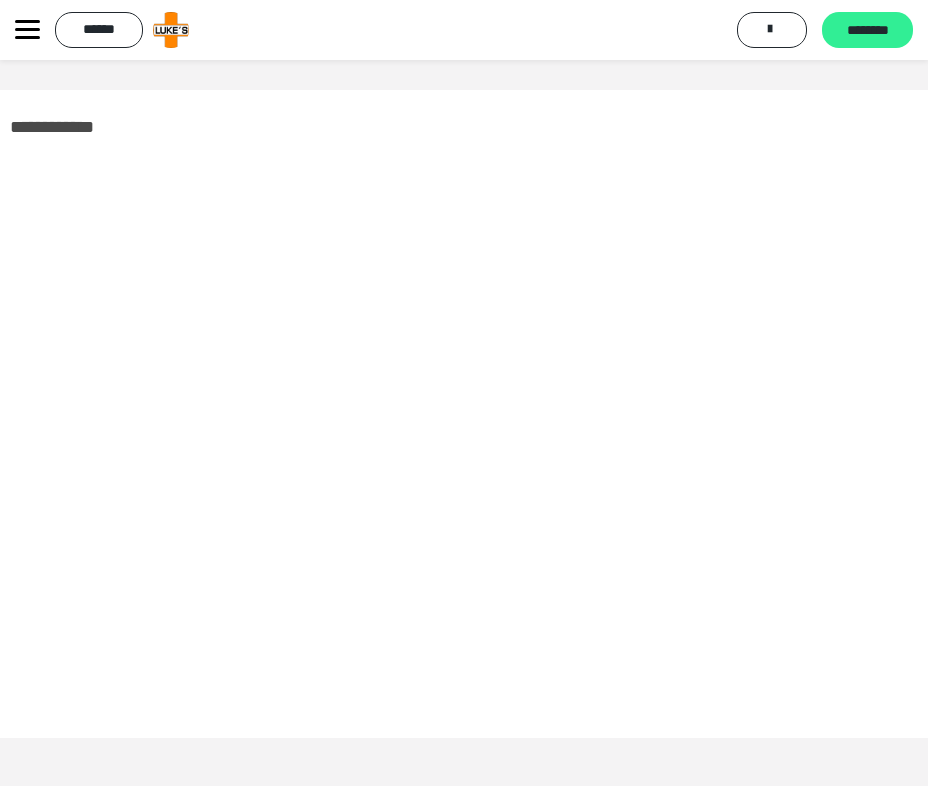click on "********" at bounding box center (867, 30) 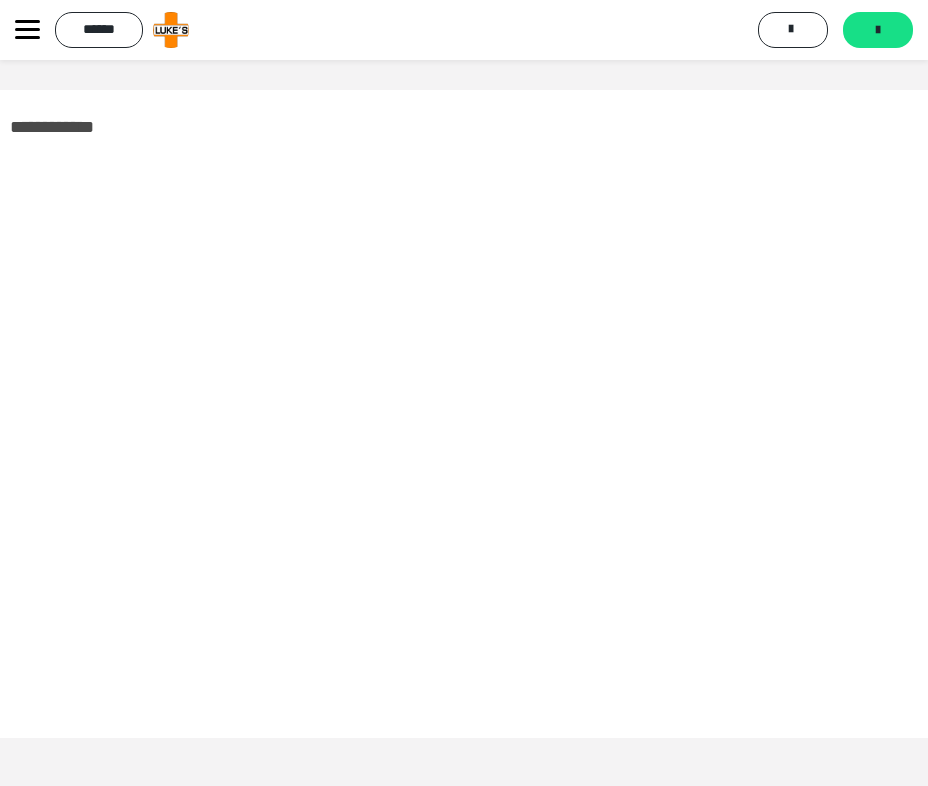 click on "*******" at bounding box center [878, 30] 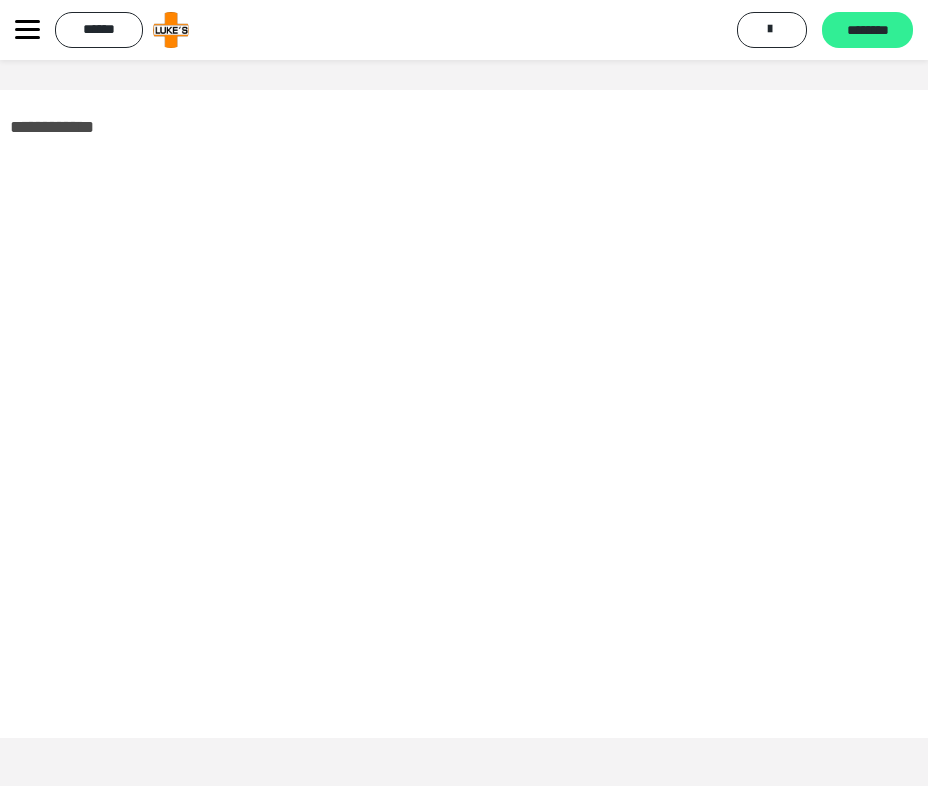 click on "********" at bounding box center [867, 31] 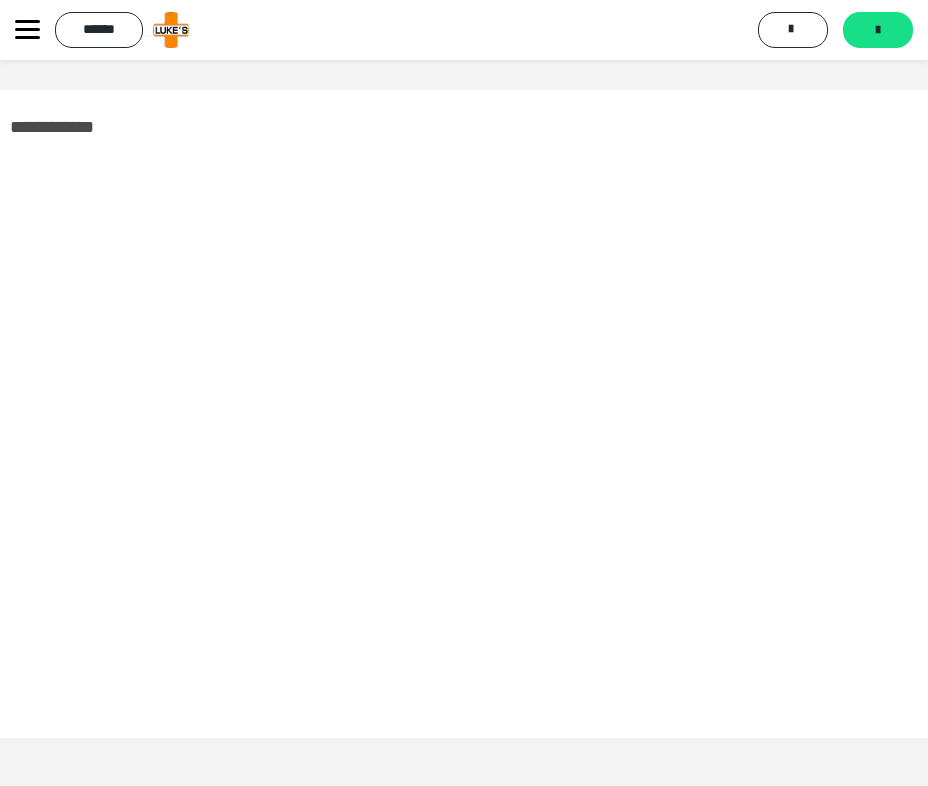 click on "*******" at bounding box center [878, 30] 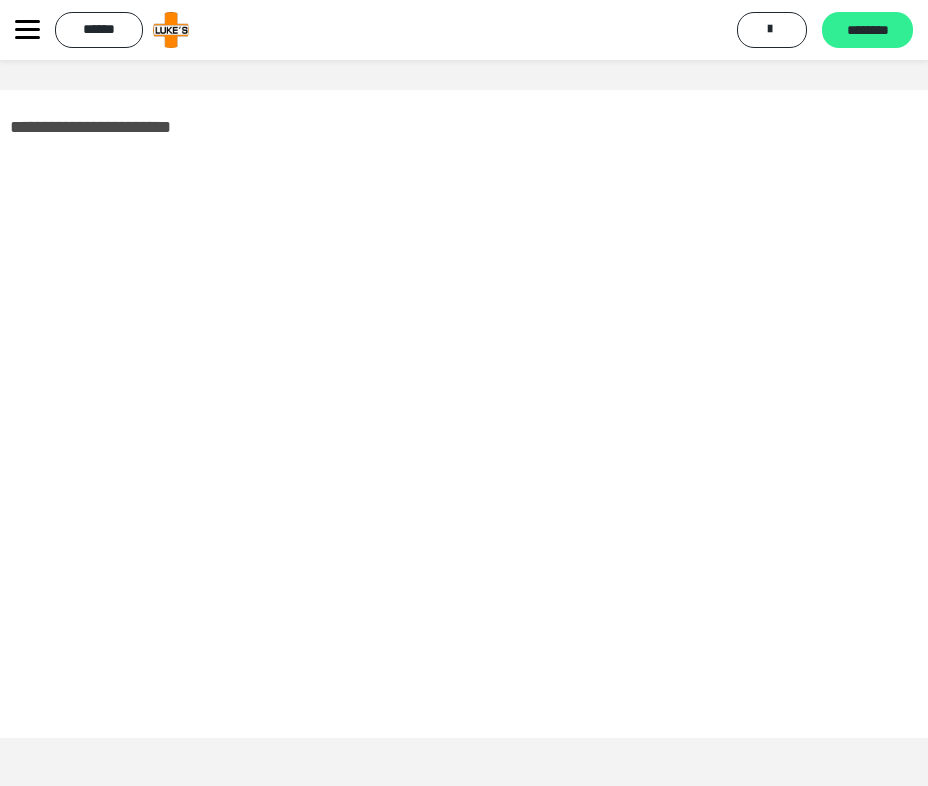 click on "********" at bounding box center [867, 30] 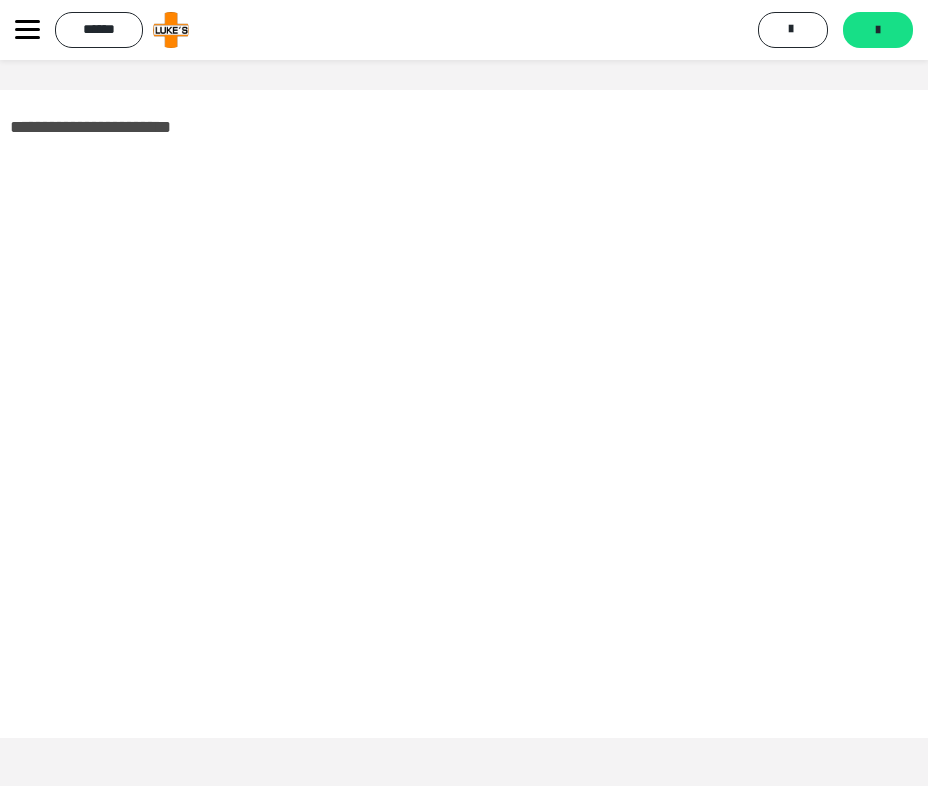 click on "*******" at bounding box center [878, 30] 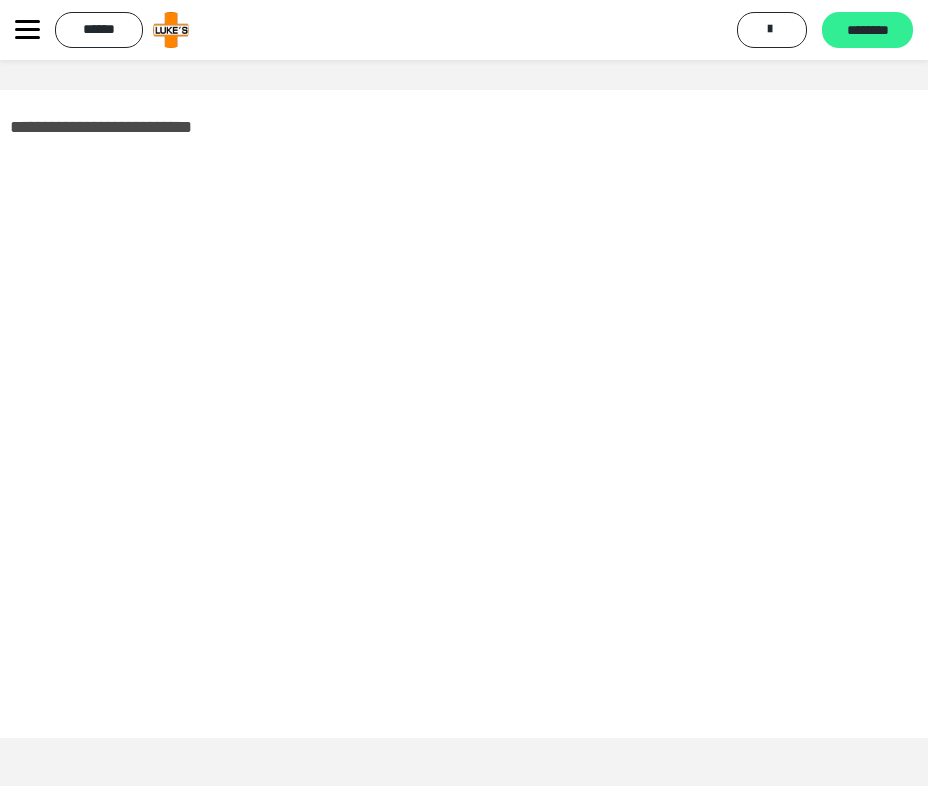 click on "********" at bounding box center (867, 31) 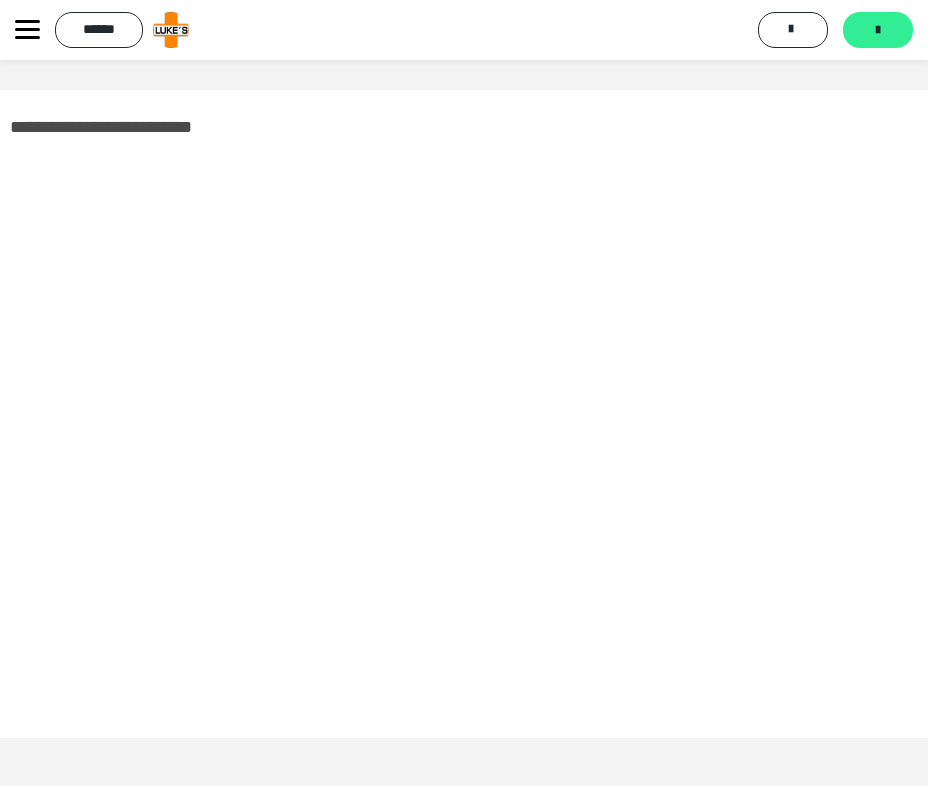 click on "*******" at bounding box center (878, 30) 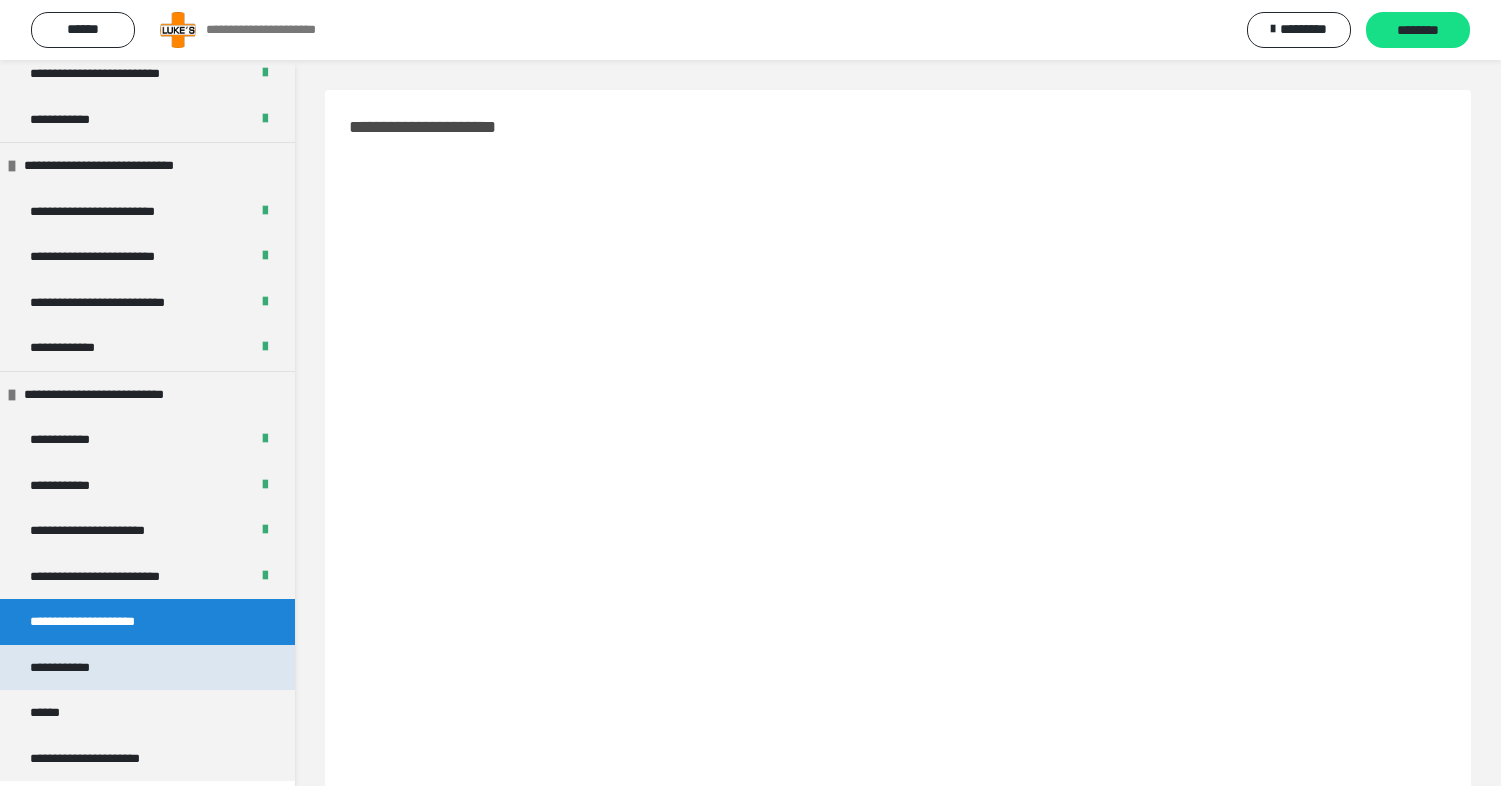scroll, scrollTop: 89, scrollLeft: 0, axis: vertical 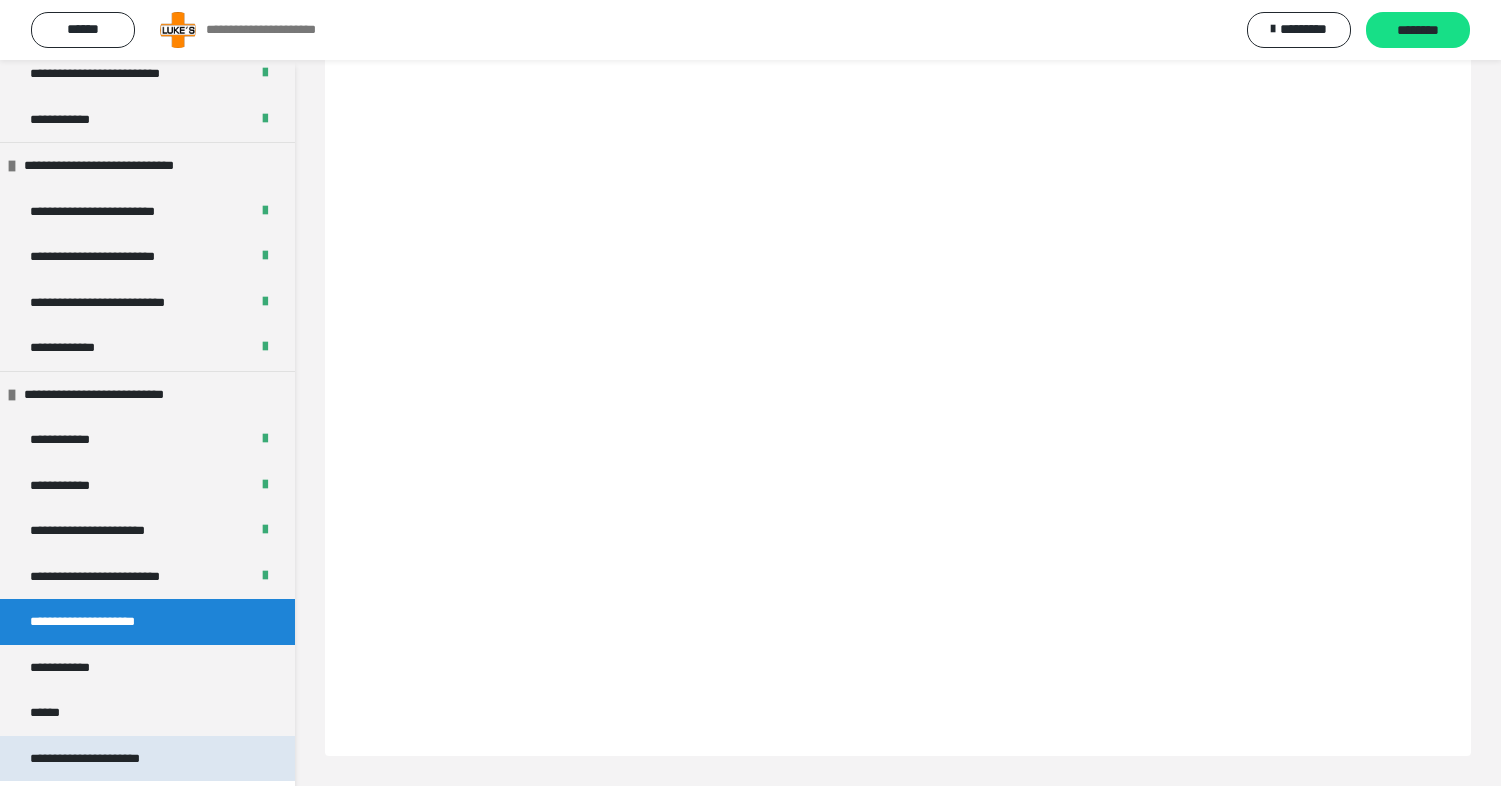 click on "**********" at bounding box center [110, 759] 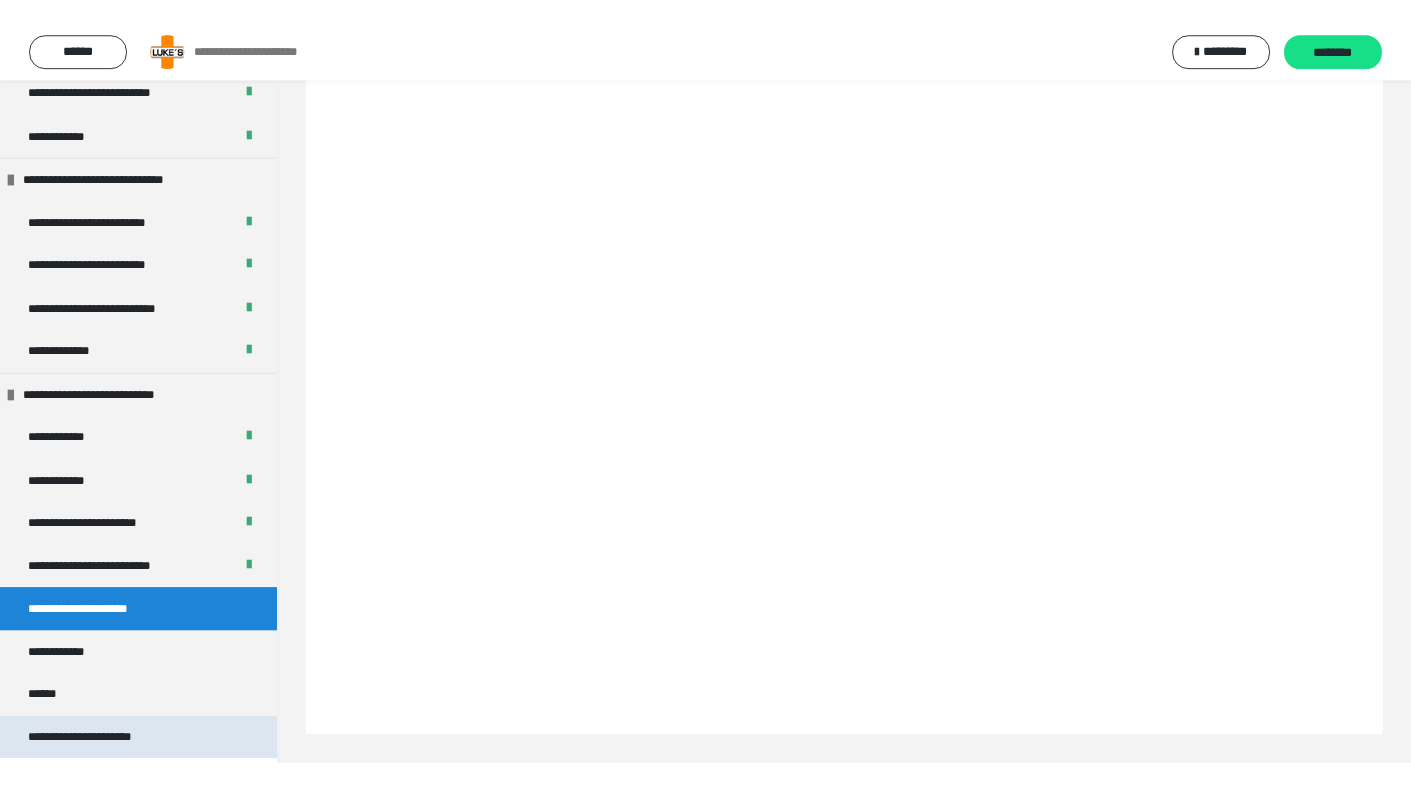 scroll, scrollTop: 0, scrollLeft: 0, axis: both 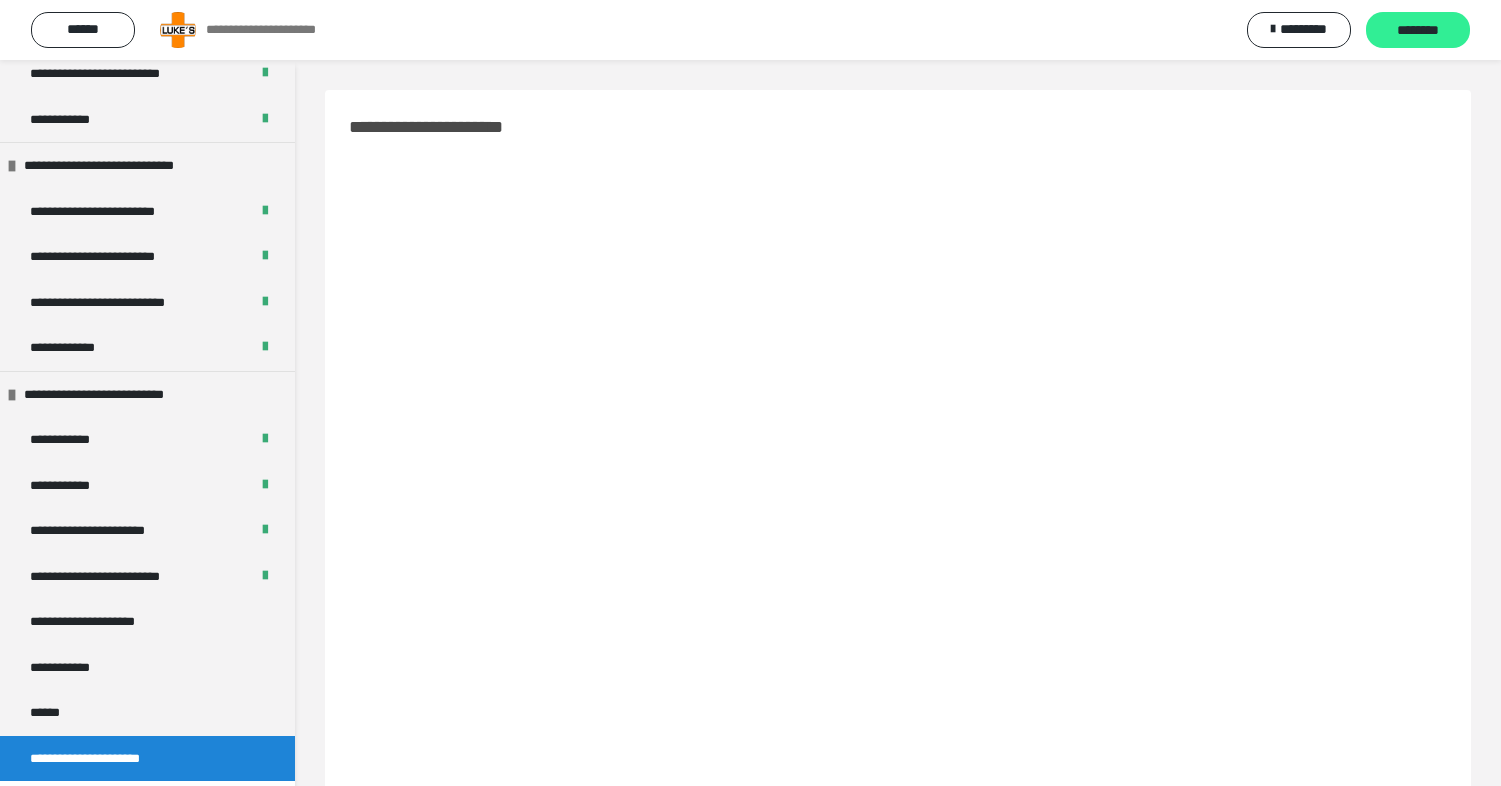 click on "********" at bounding box center [1418, 31] 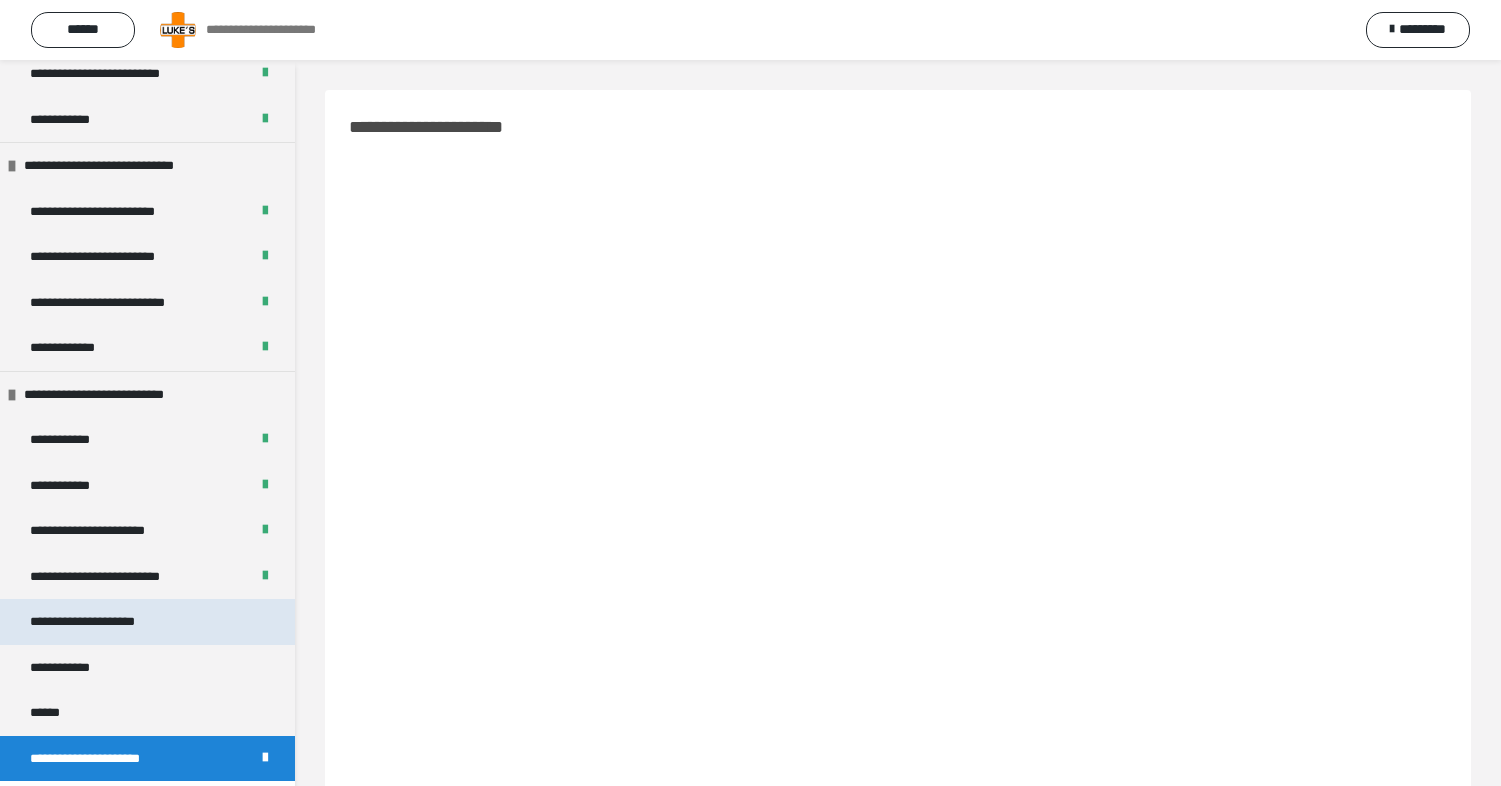 click on "**********" at bounding box center (147, 622) 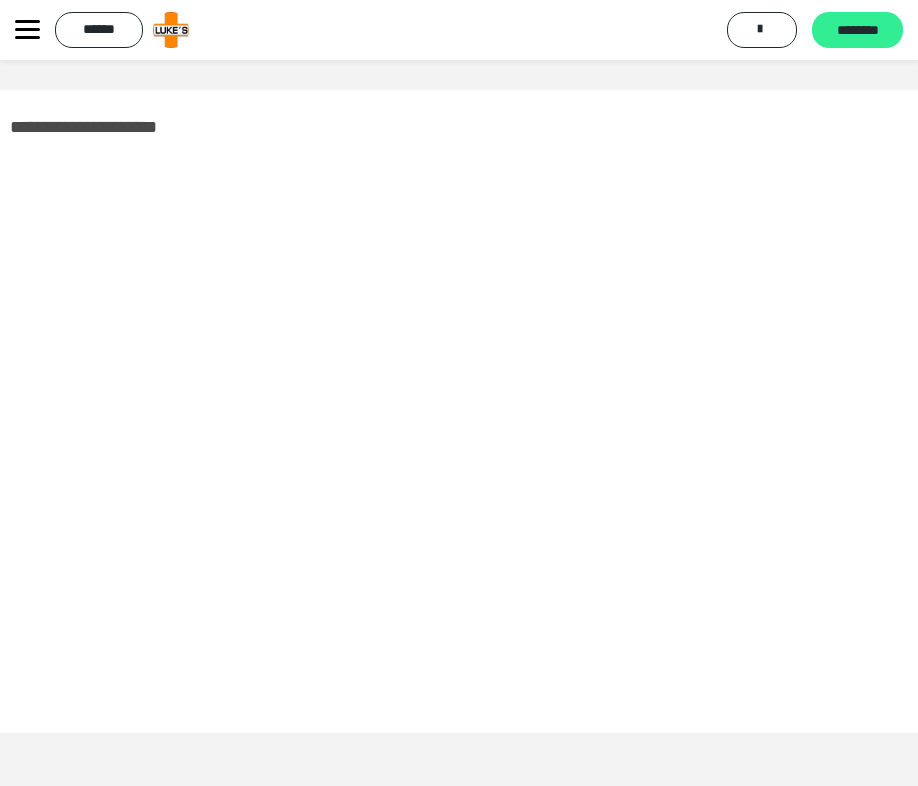 click on "********" at bounding box center (857, 31) 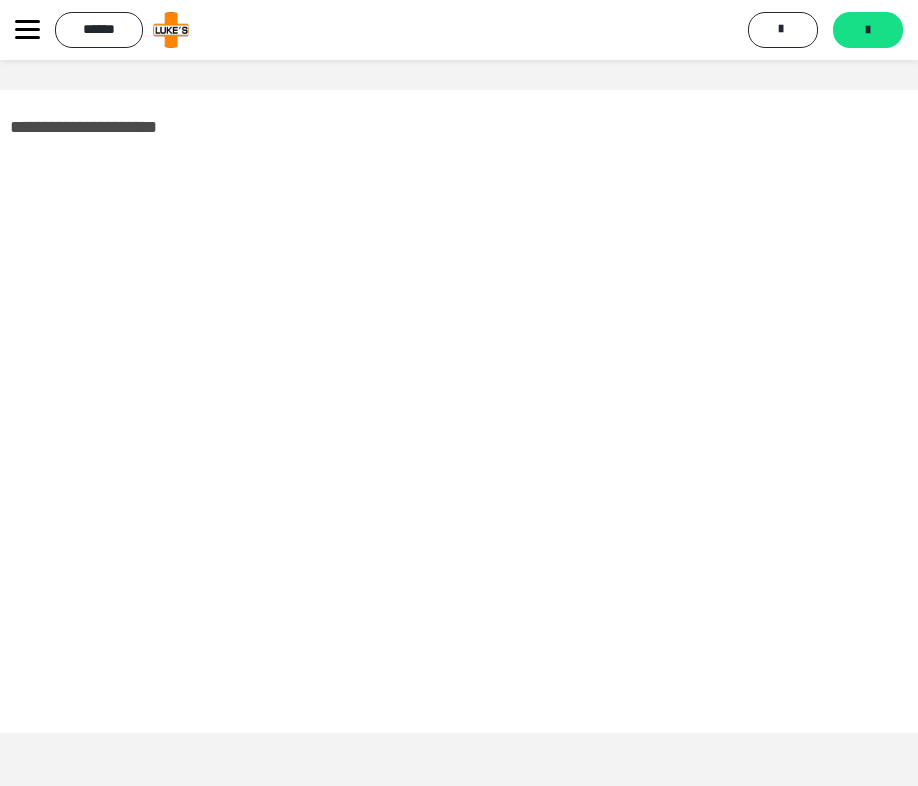click on "*******" at bounding box center [868, 30] 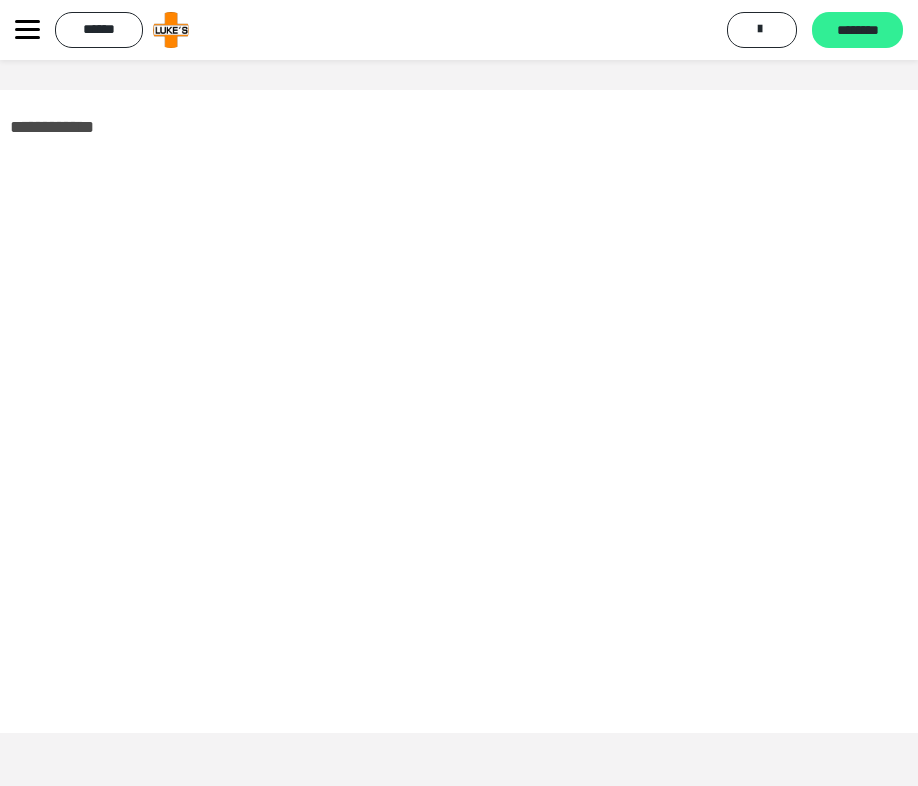 click on "********" at bounding box center (857, 31) 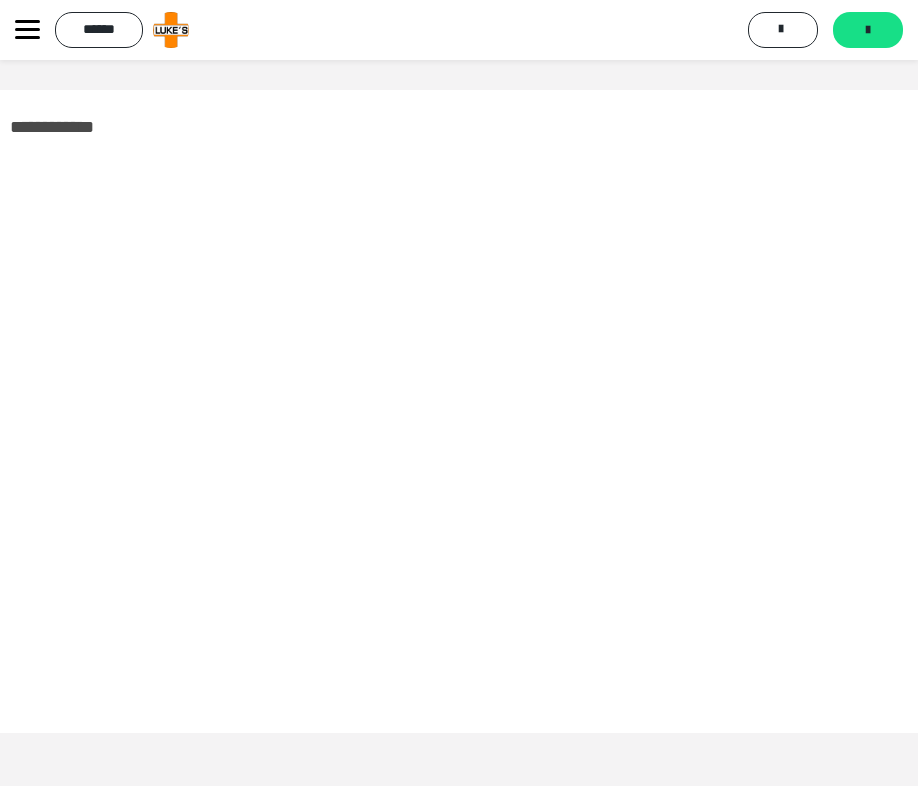 click on "*******" at bounding box center [868, 30] 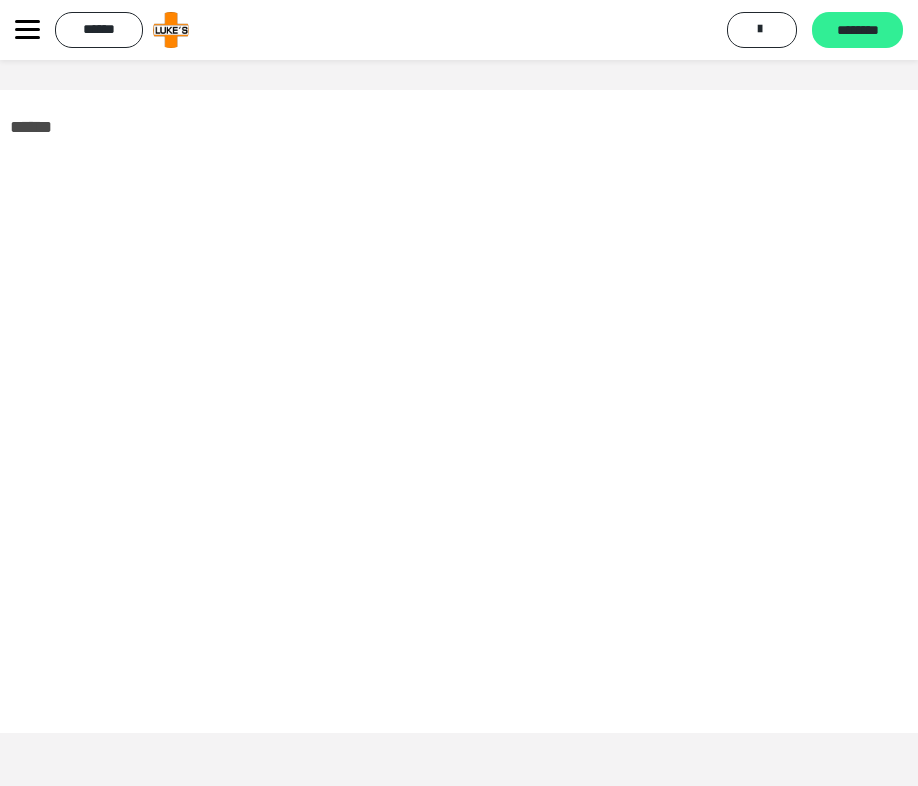 click on "********" at bounding box center [857, 31] 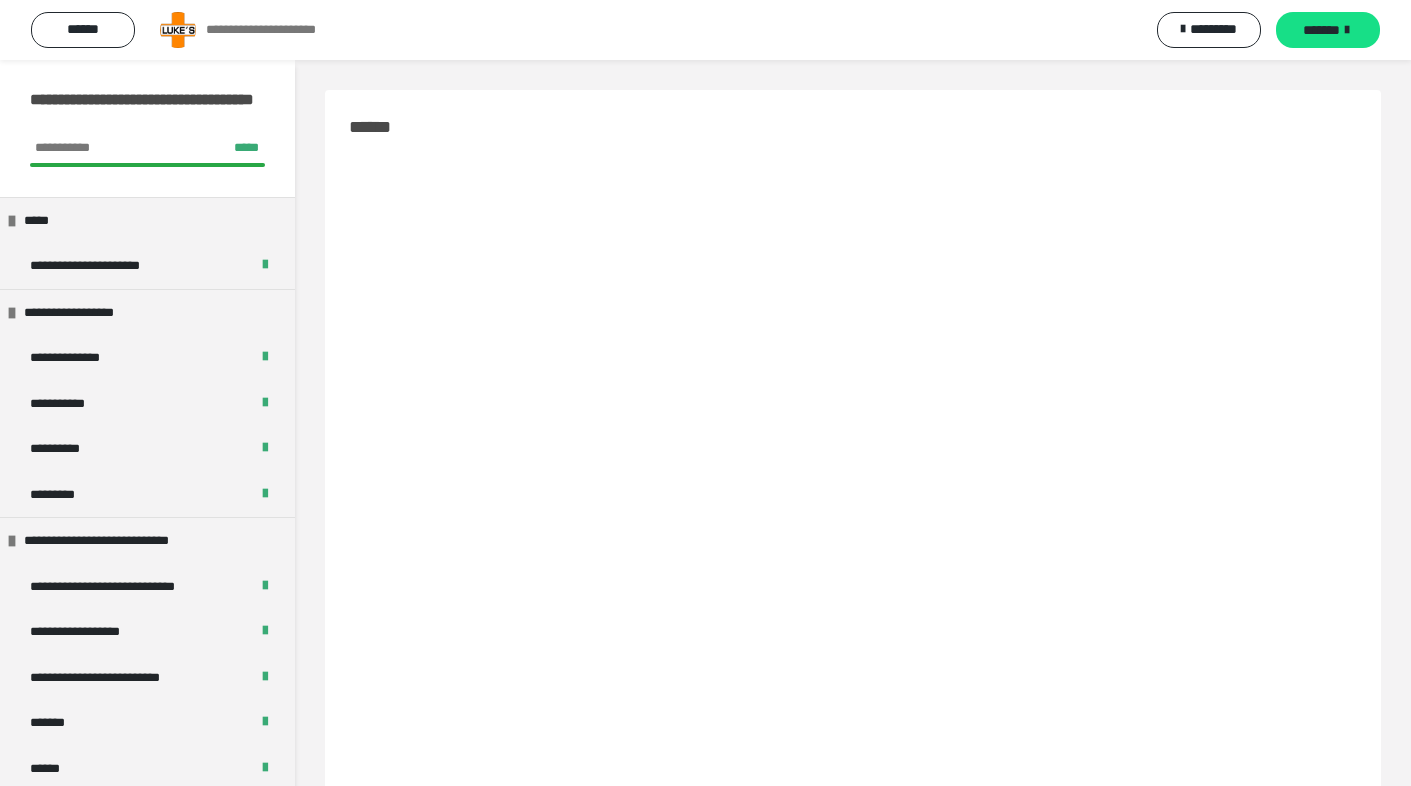 scroll, scrollTop: 1144, scrollLeft: 0, axis: vertical 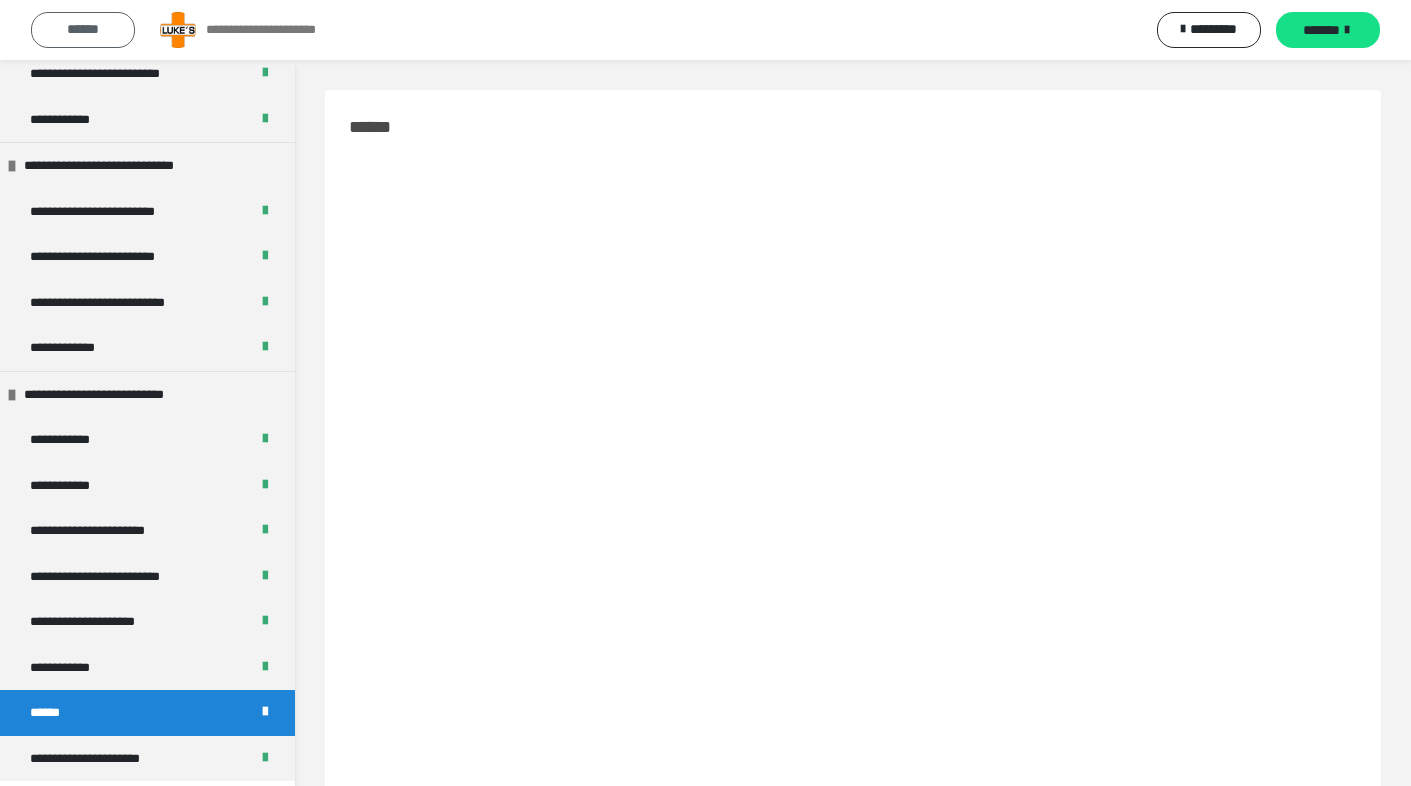 click on "******" at bounding box center (83, 30) 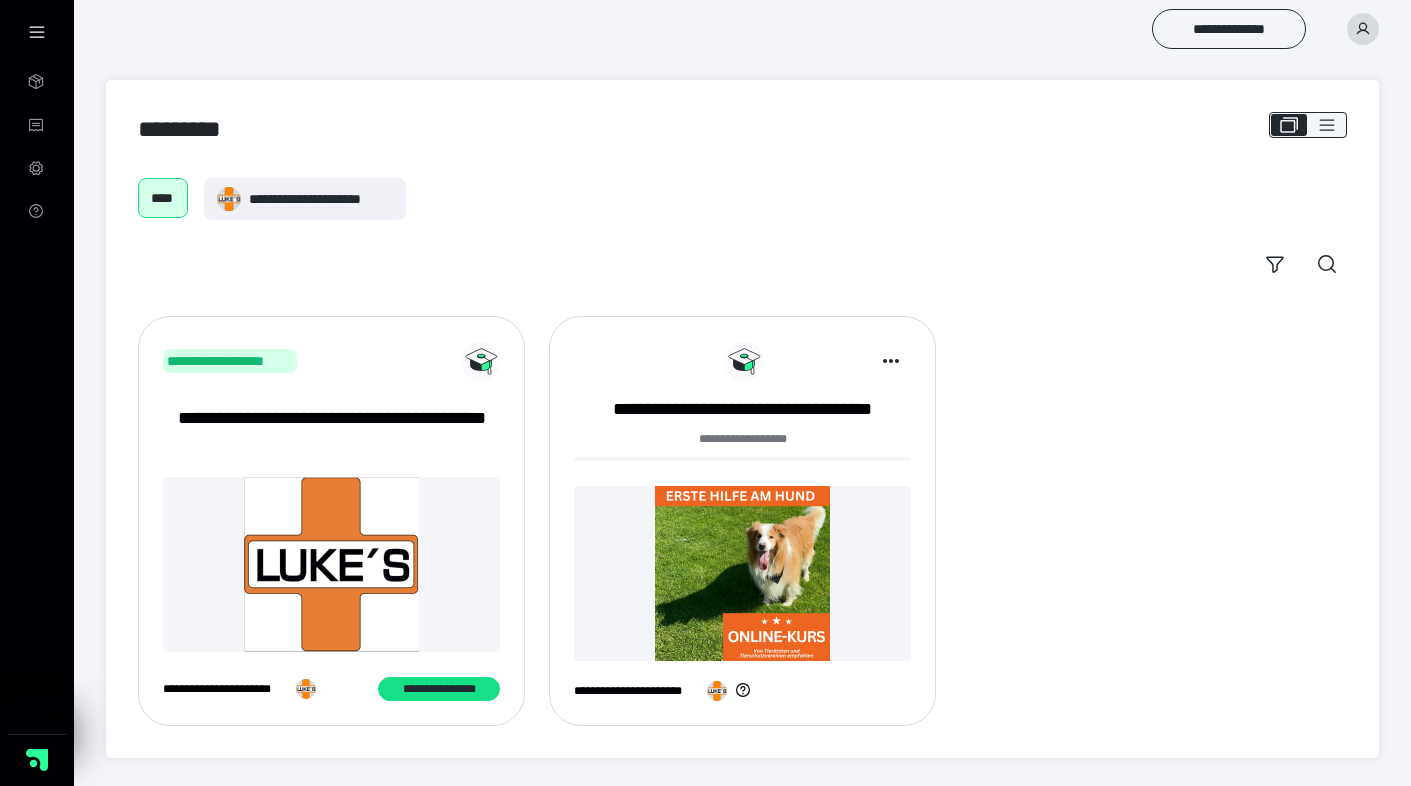 scroll, scrollTop: 0, scrollLeft: 0, axis: both 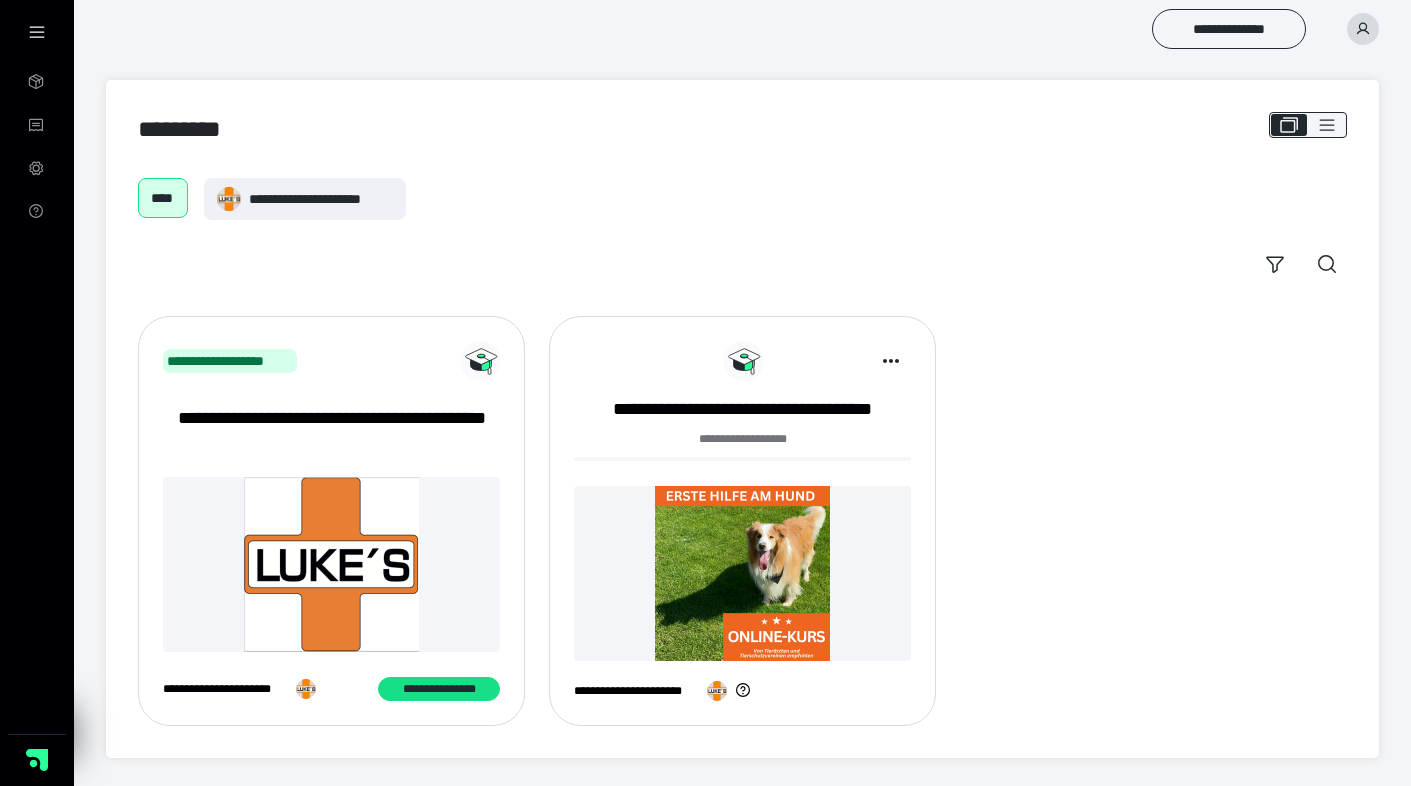 click 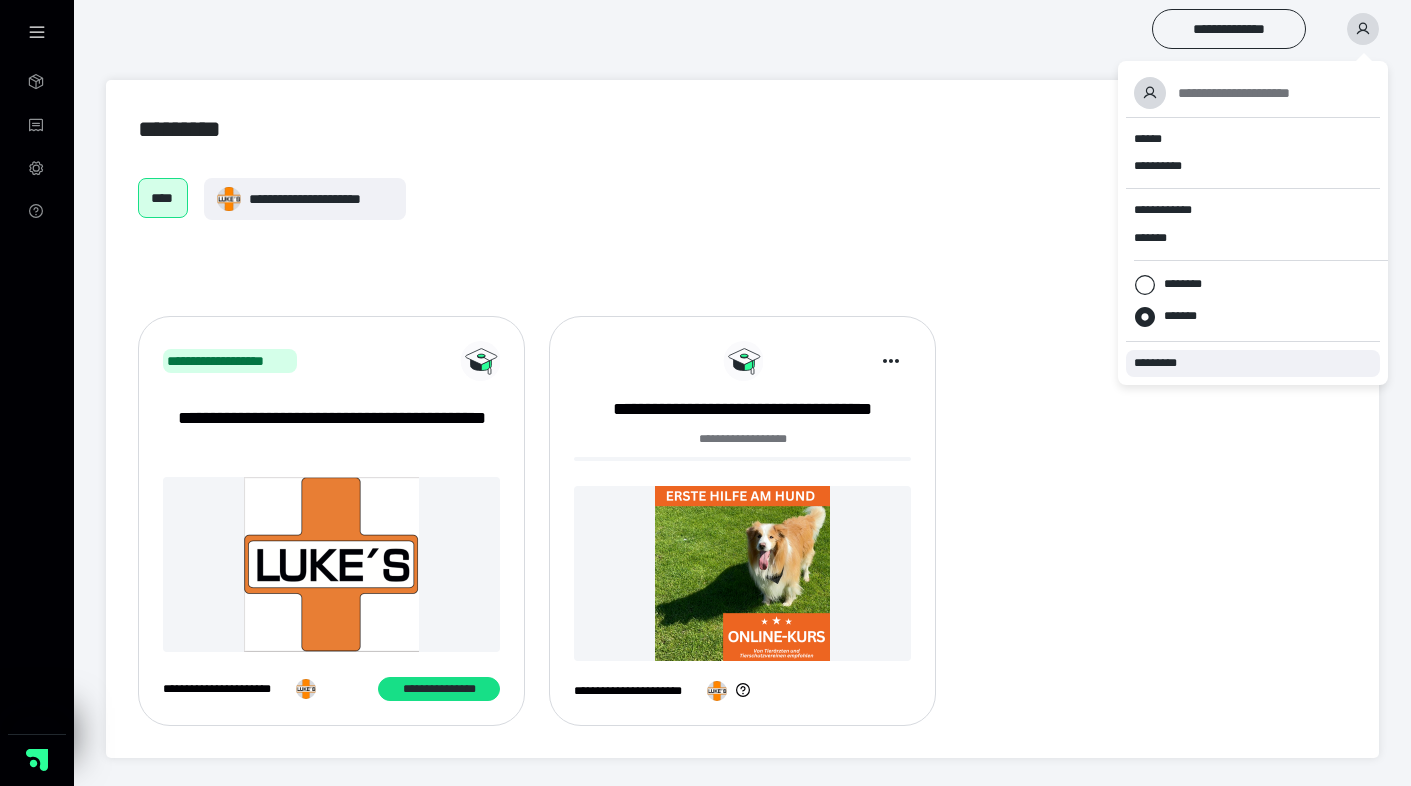 click on "*********" at bounding box center [1253, 363] 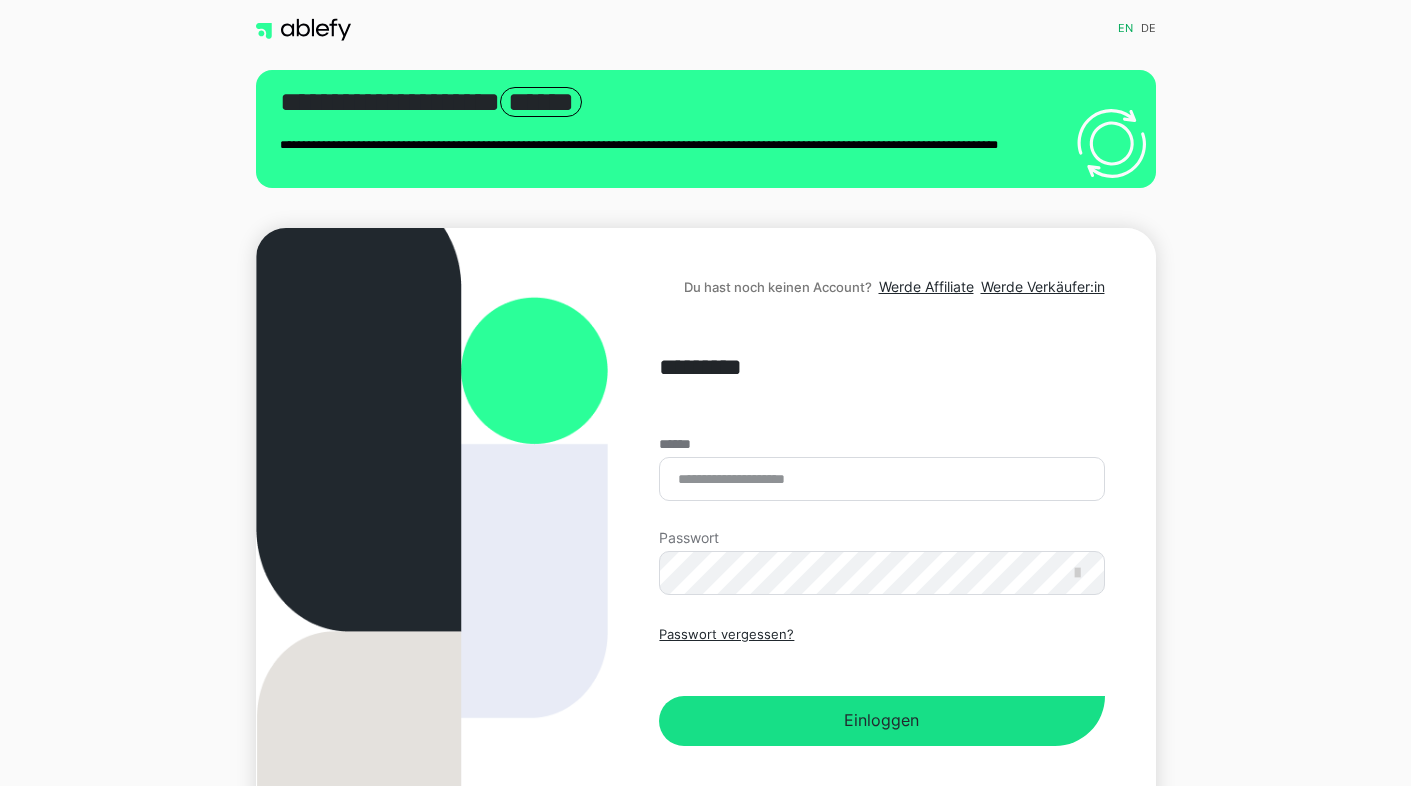 scroll, scrollTop: 0, scrollLeft: 0, axis: both 